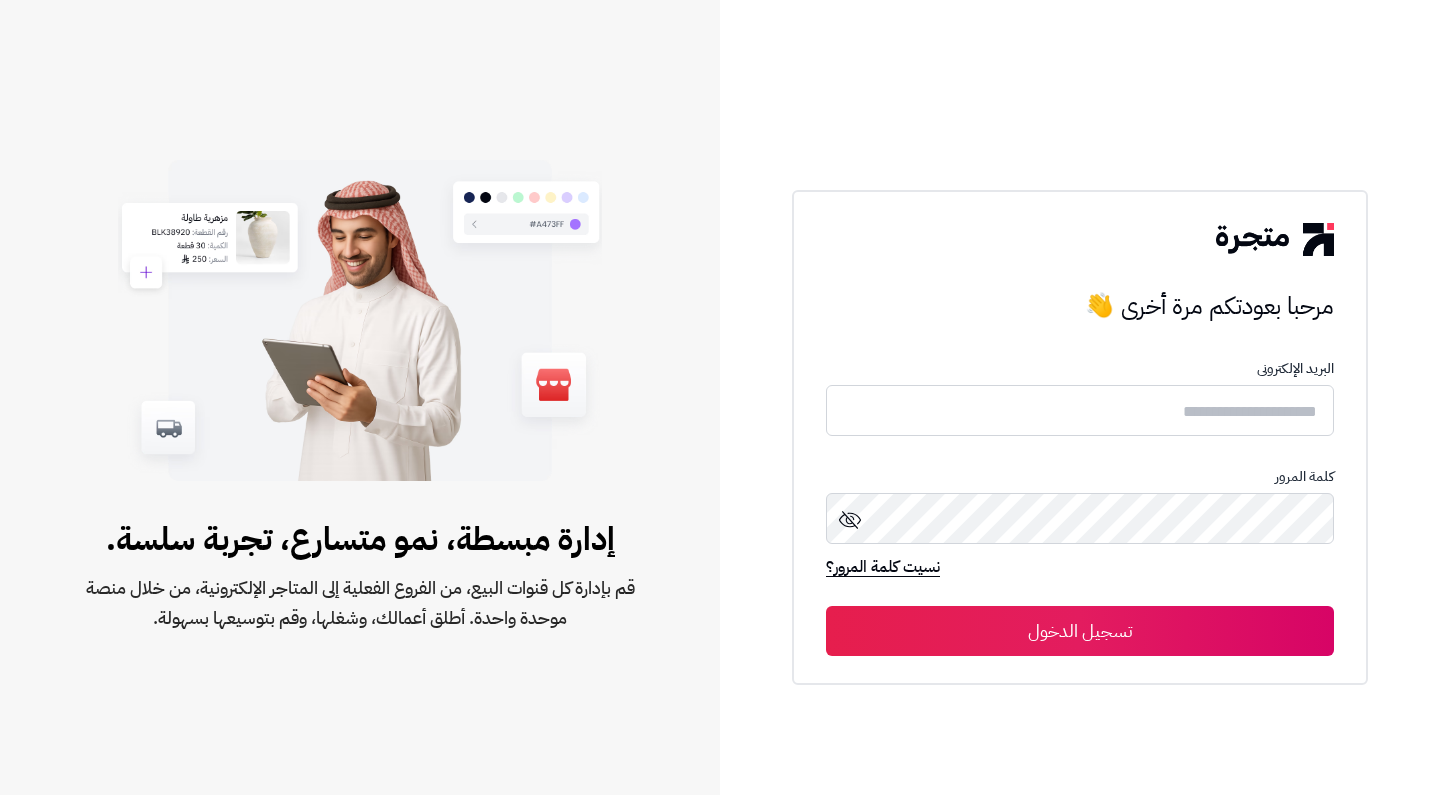 scroll, scrollTop: 0, scrollLeft: 0, axis: both 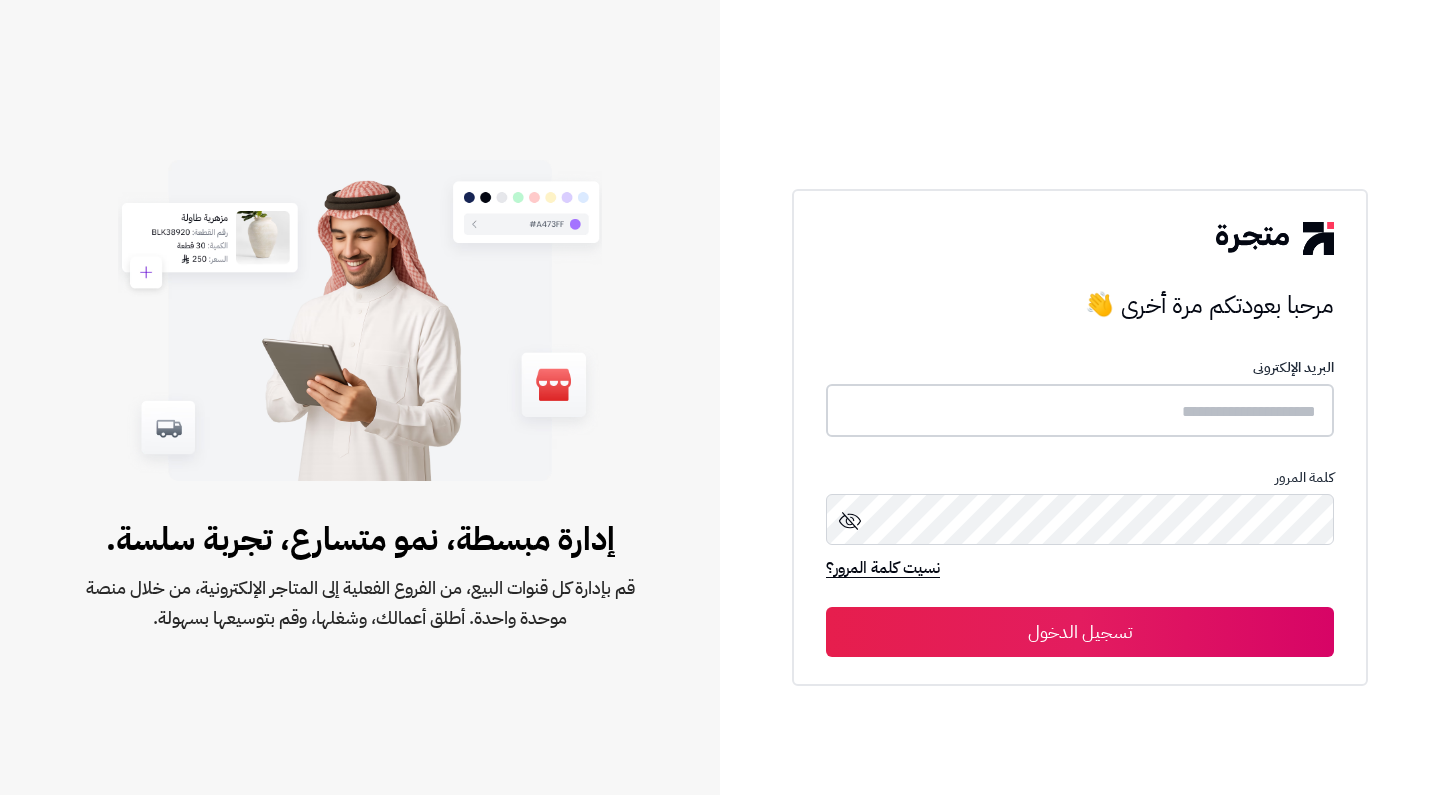 type on "*****" 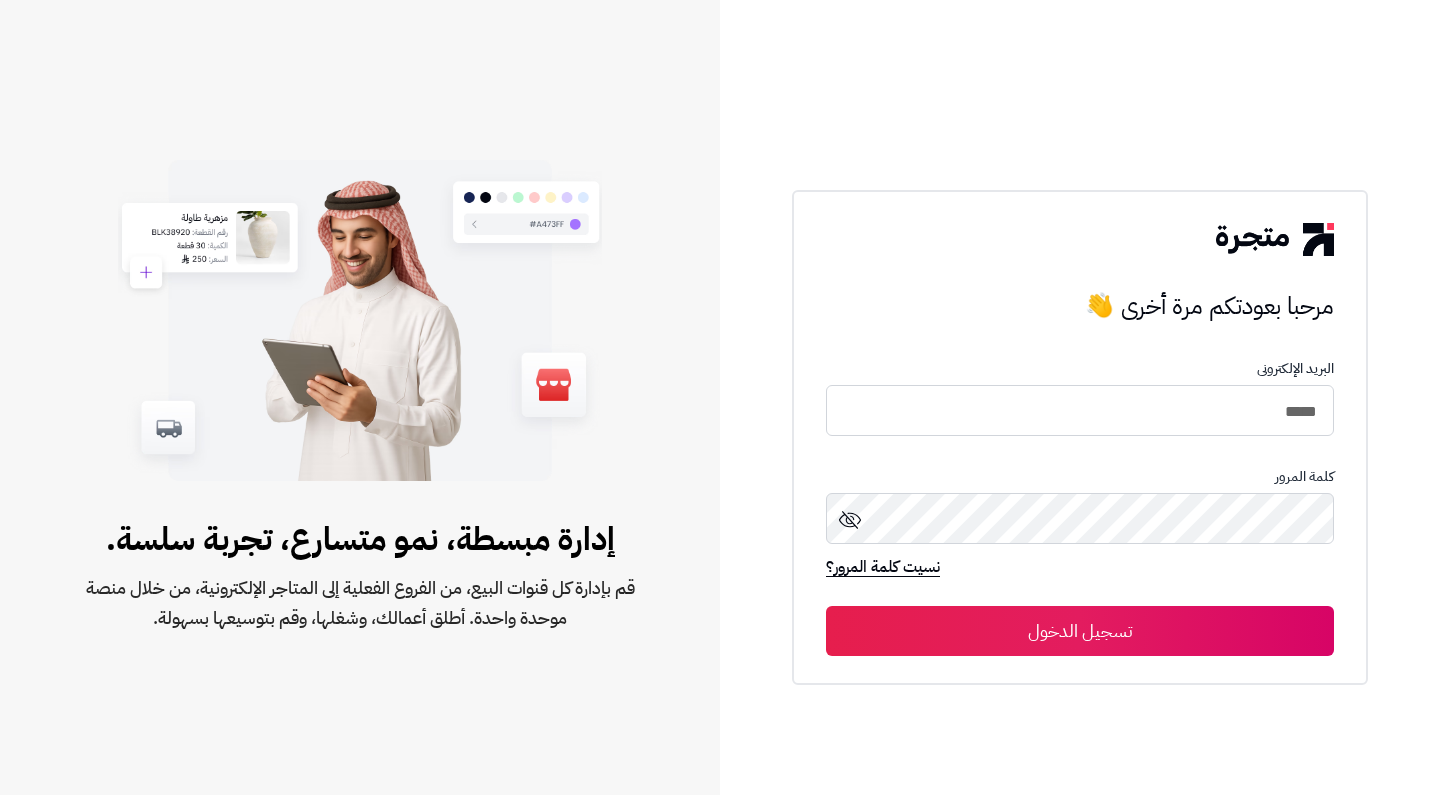 click on "تسجيل الدخول" at bounding box center (1080, 631) 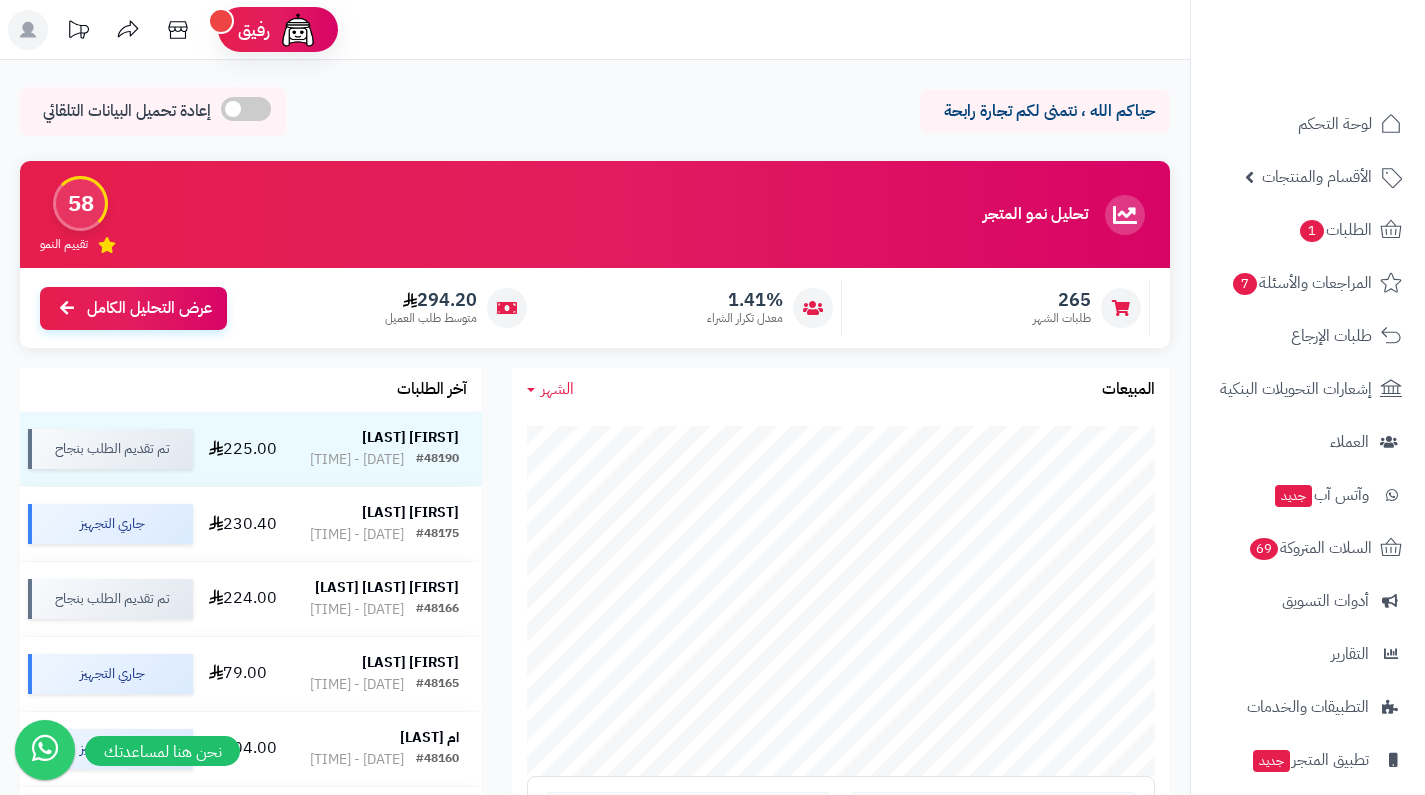 scroll, scrollTop: 0, scrollLeft: 0, axis: both 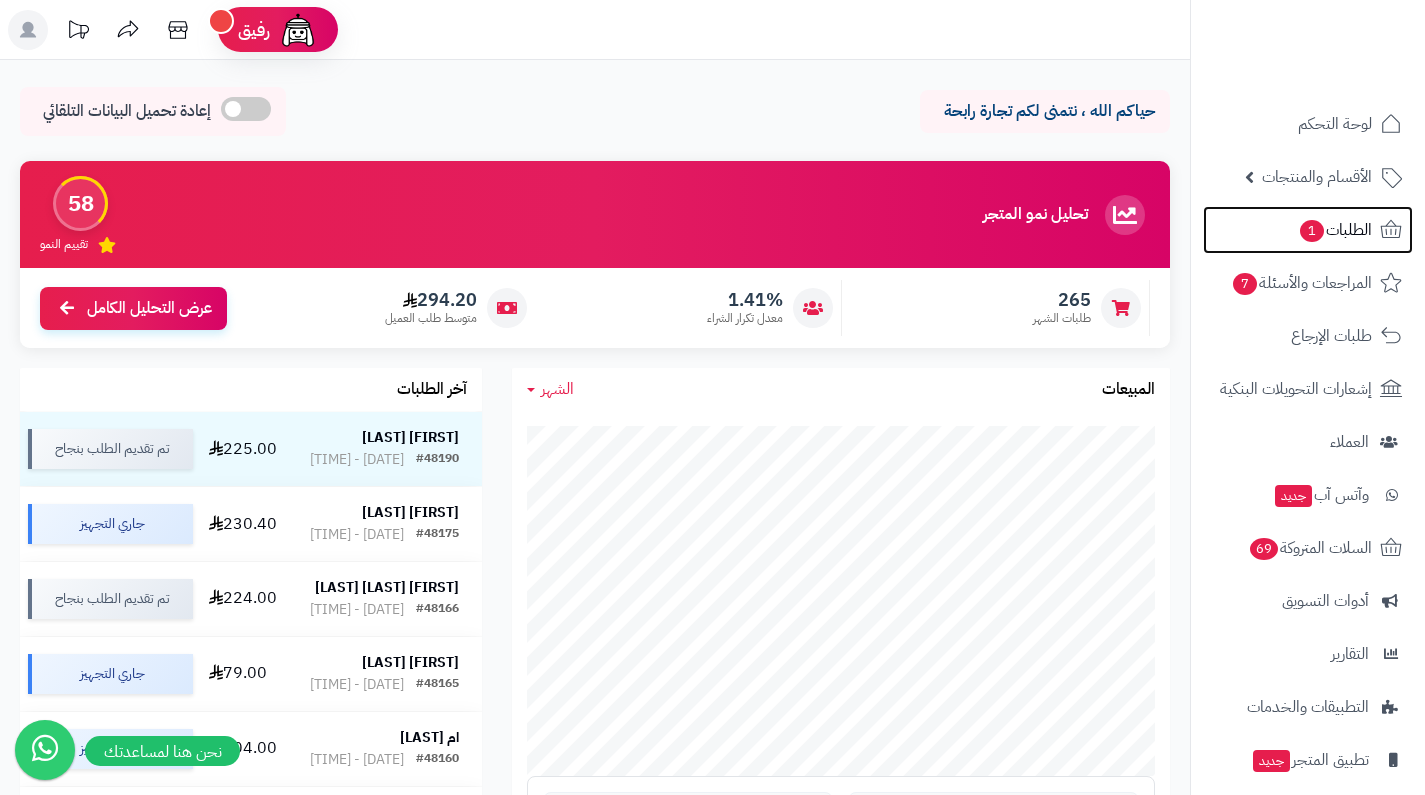 click on "الطلبات  1" at bounding box center [1335, 230] 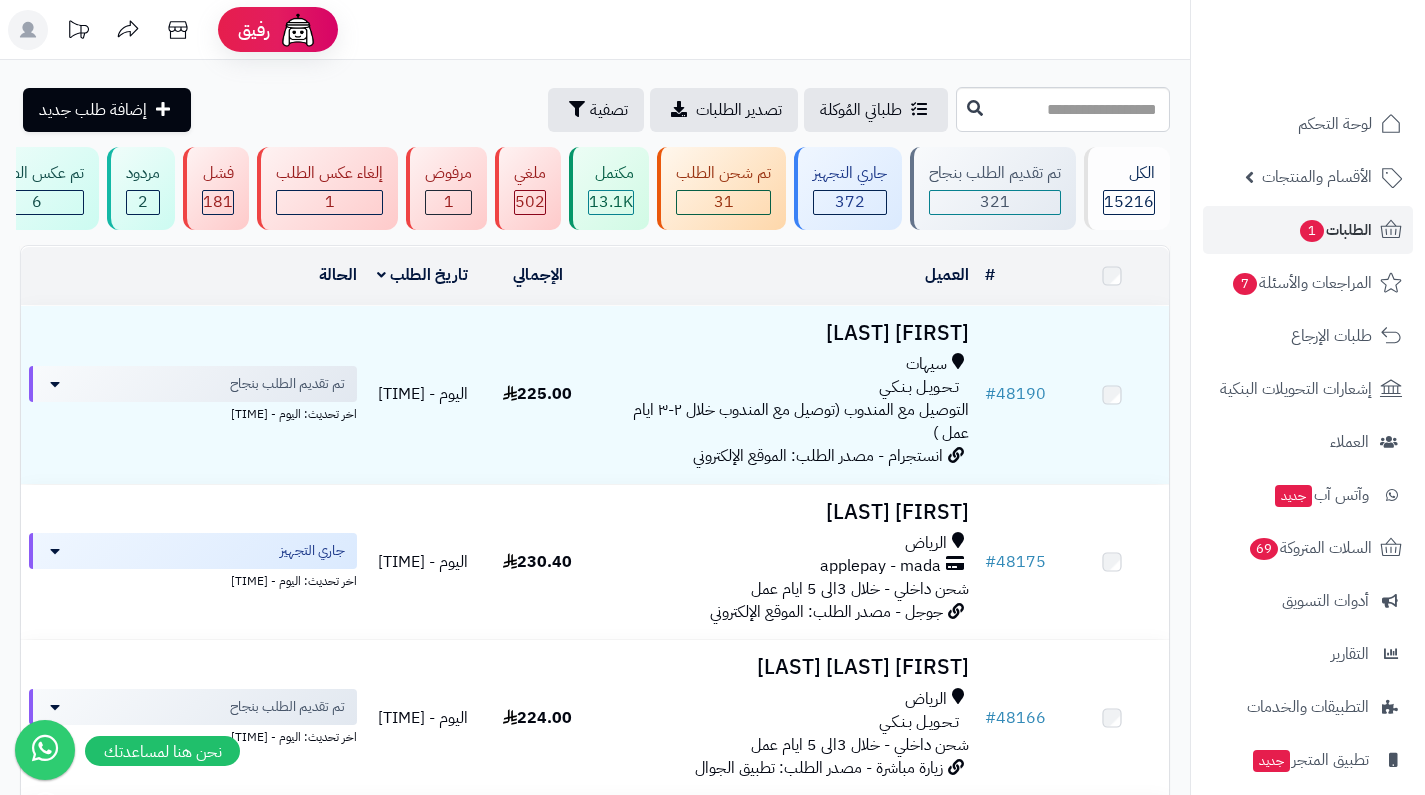 scroll, scrollTop: 0, scrollLeft: 0, axis: both 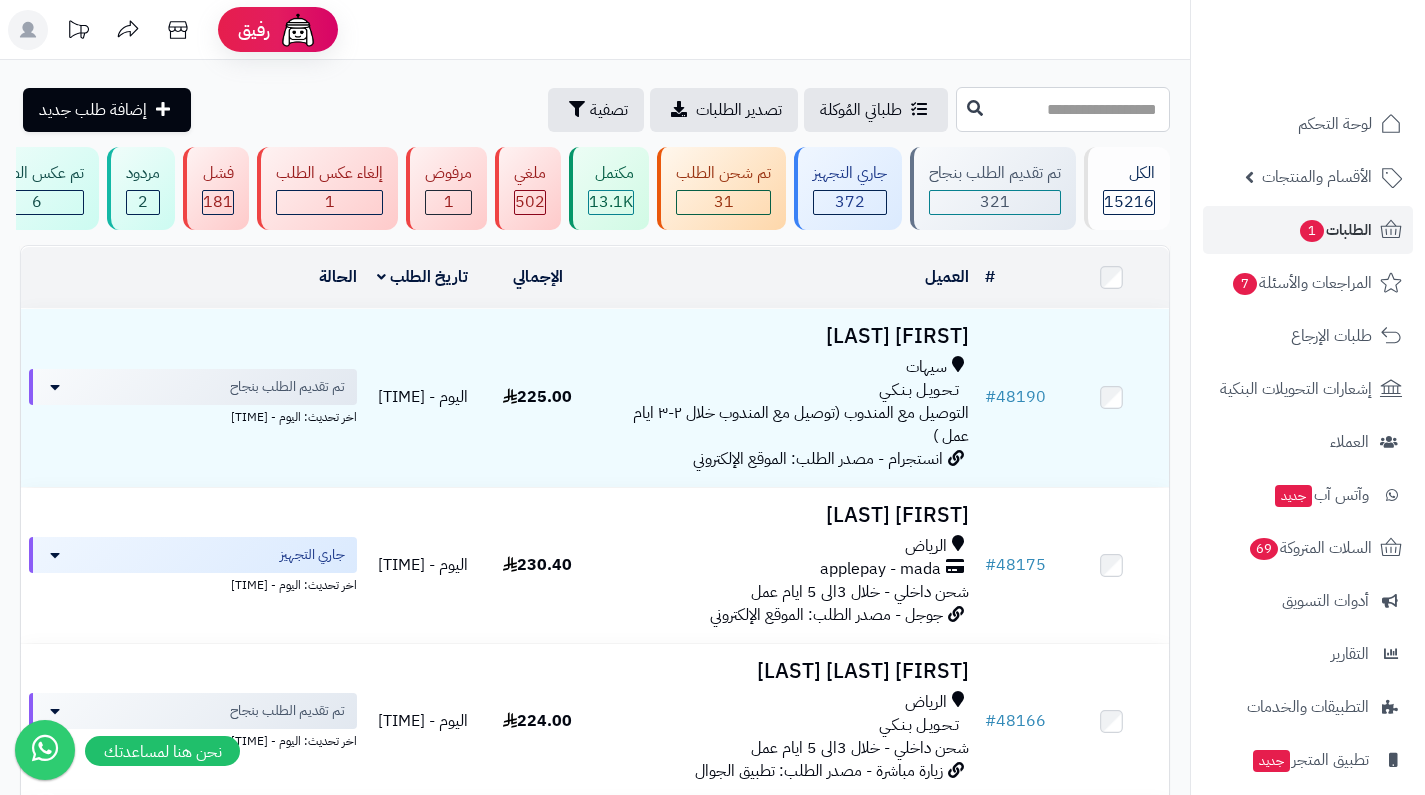 click at bounding box center [1063, 109] 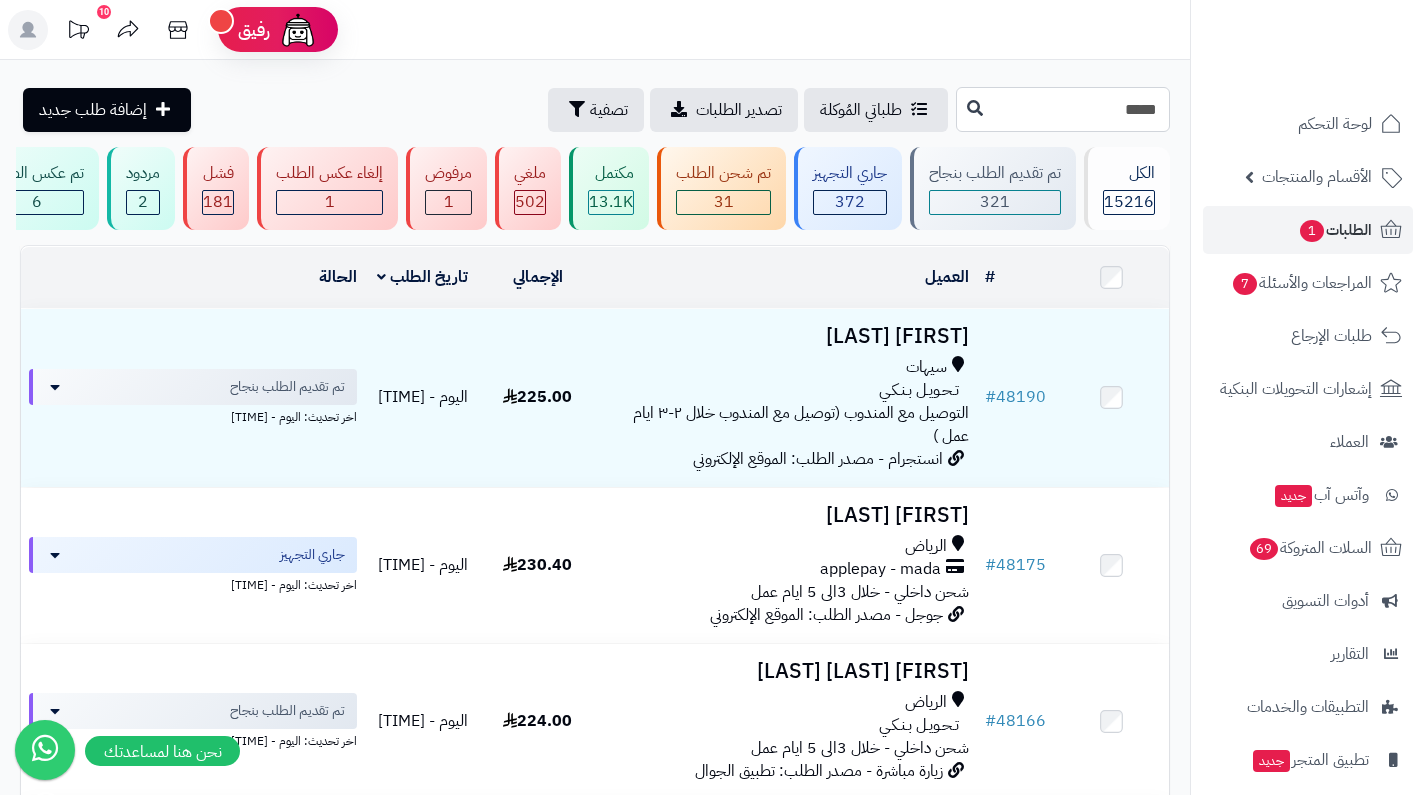 type on "*****" 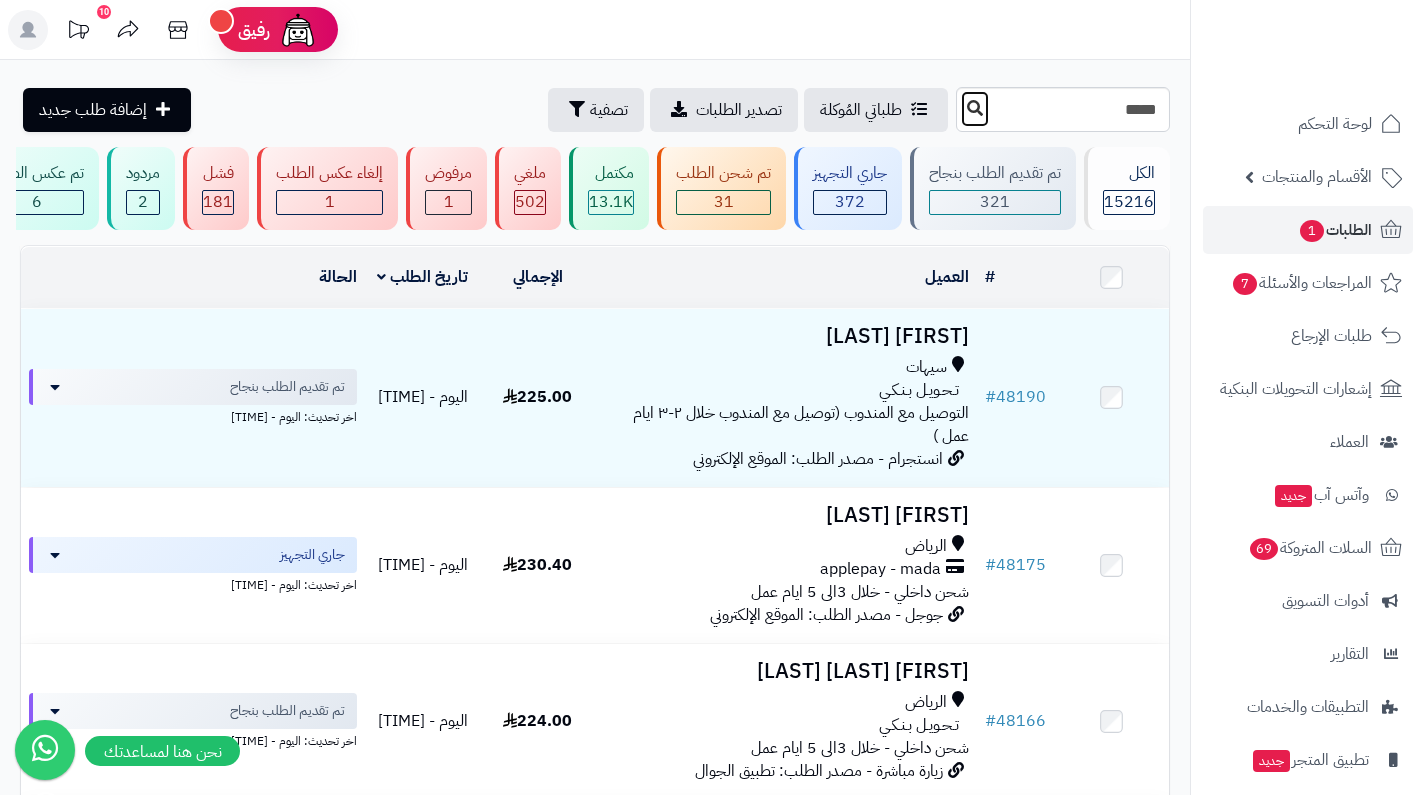 click at bounding box center [975, 109] 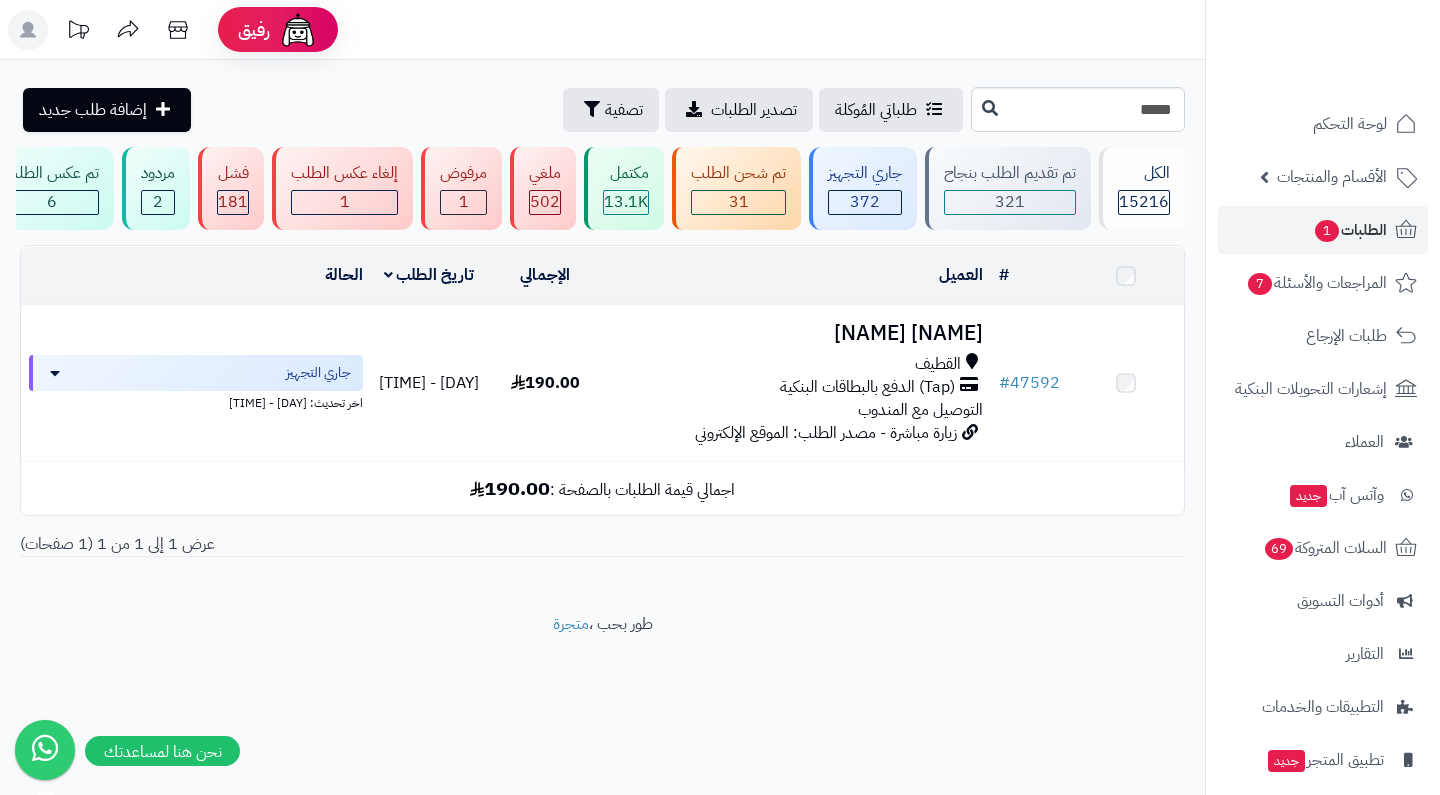 scroll, scrollTop: 0, scrollLeft: 0, axis: both 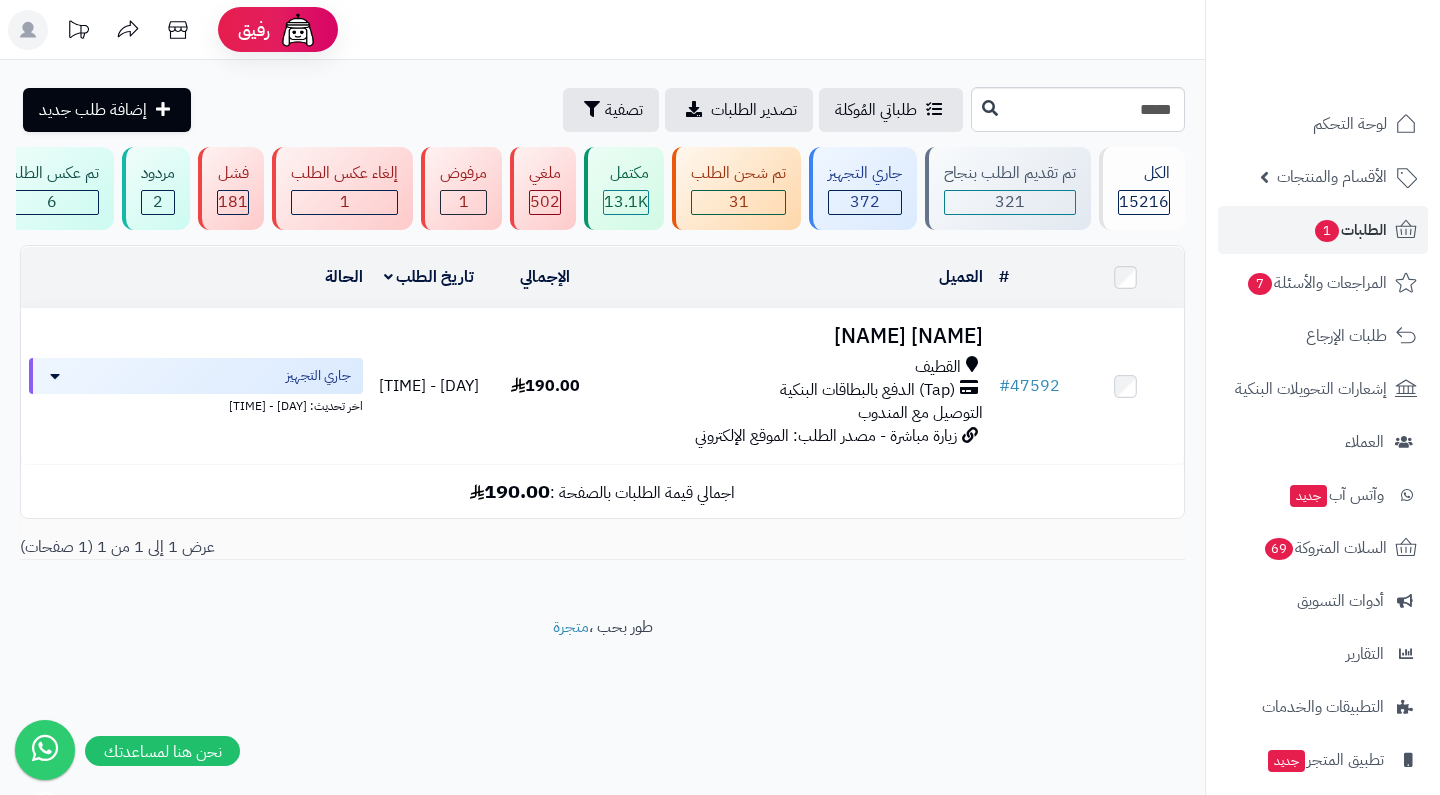 click on "زيارة مباشرة       -
مصدر الطلب:
الموقع الإلكتروني" at bounding box center (826, 436) 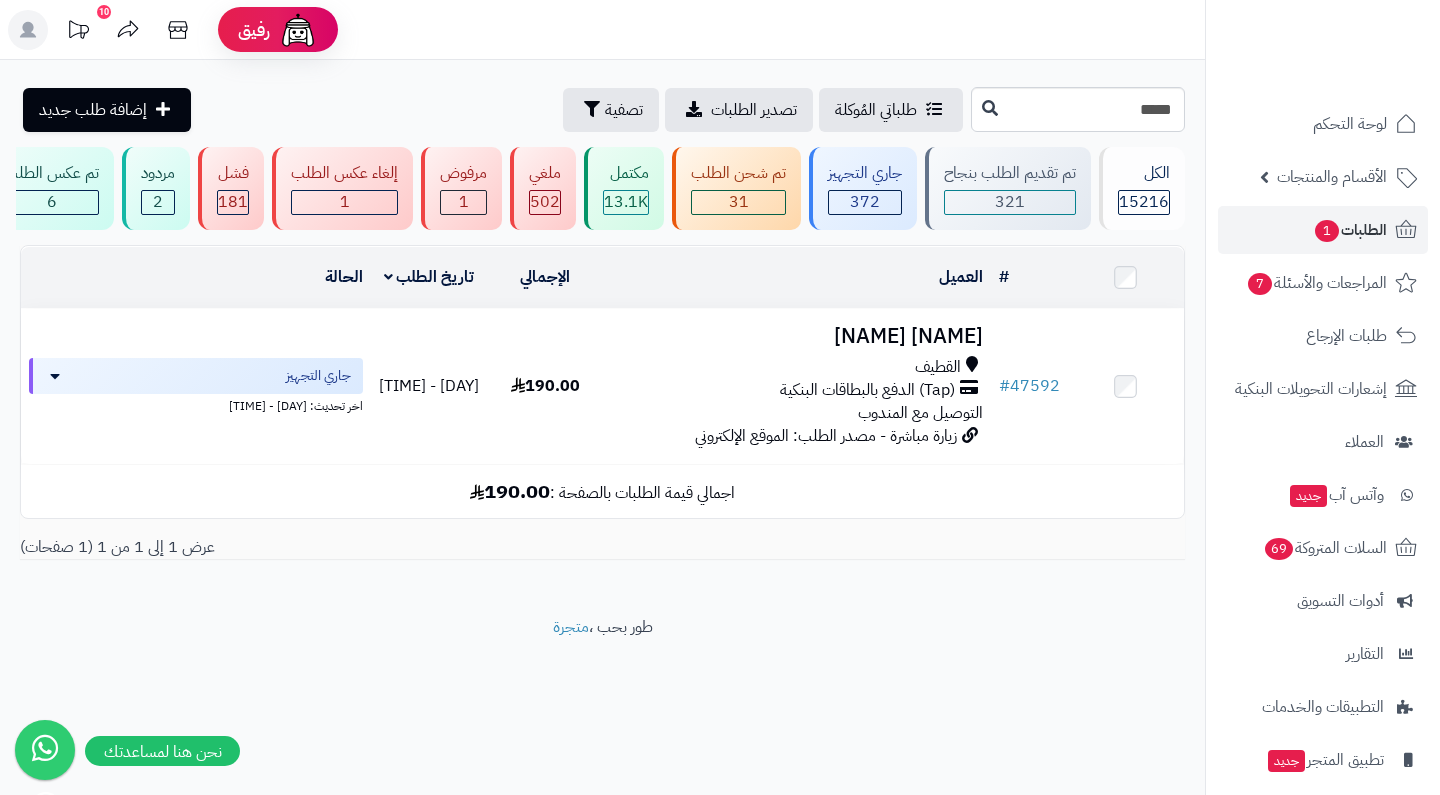click on "(Tap) الدفع بالبطاقات البنكية" at bounding box center [867, 390] 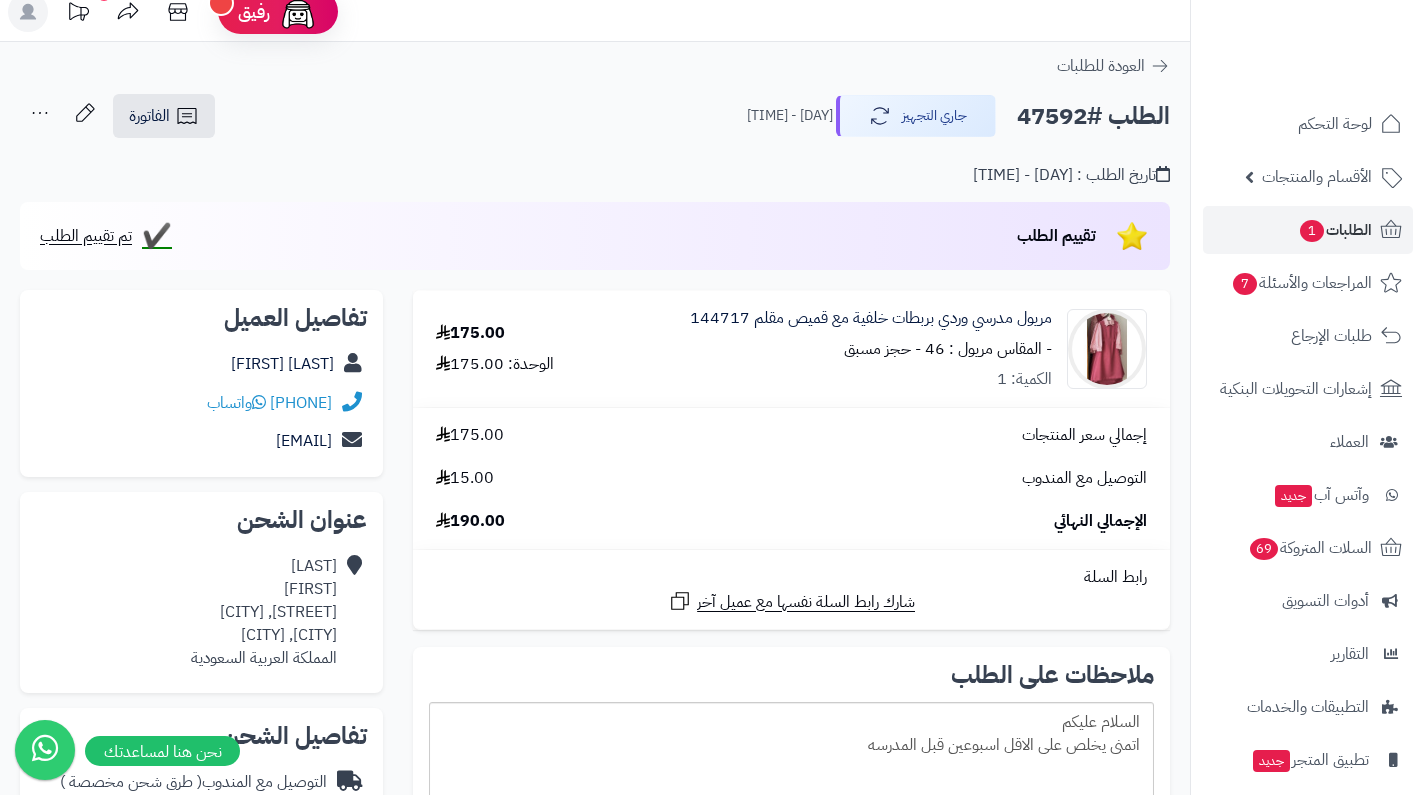 scroll, scrollTop: 20, scrollLeft: 0, axis: vertical 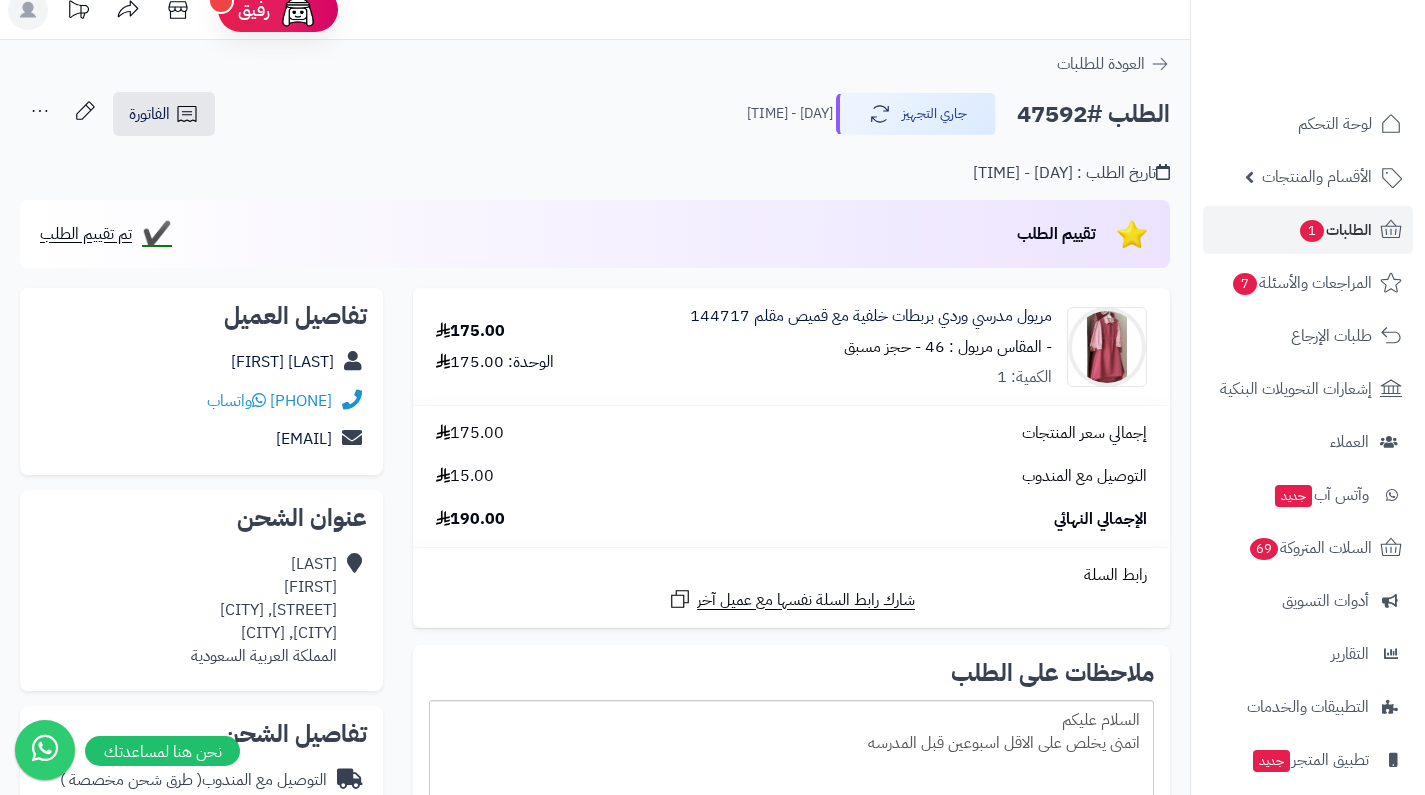 click 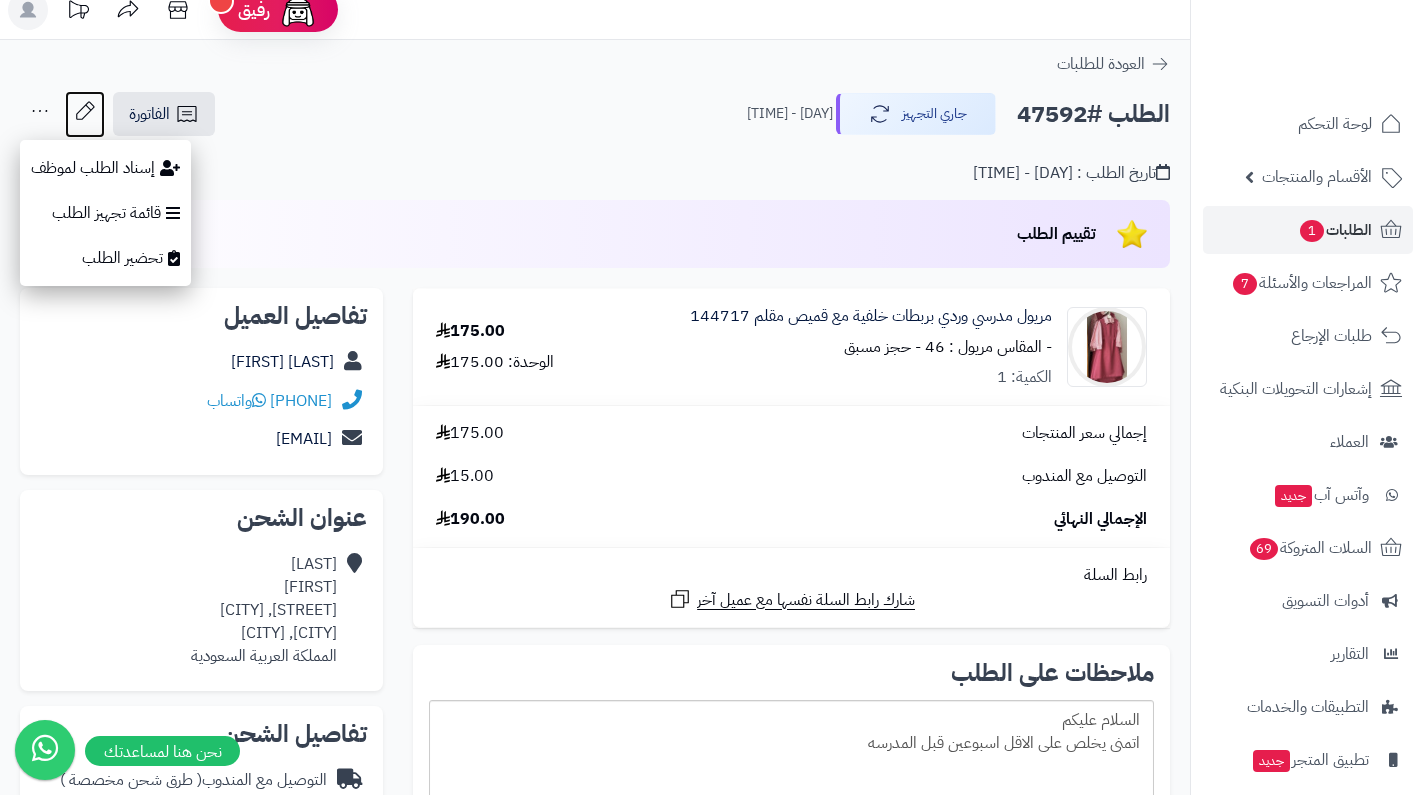 click 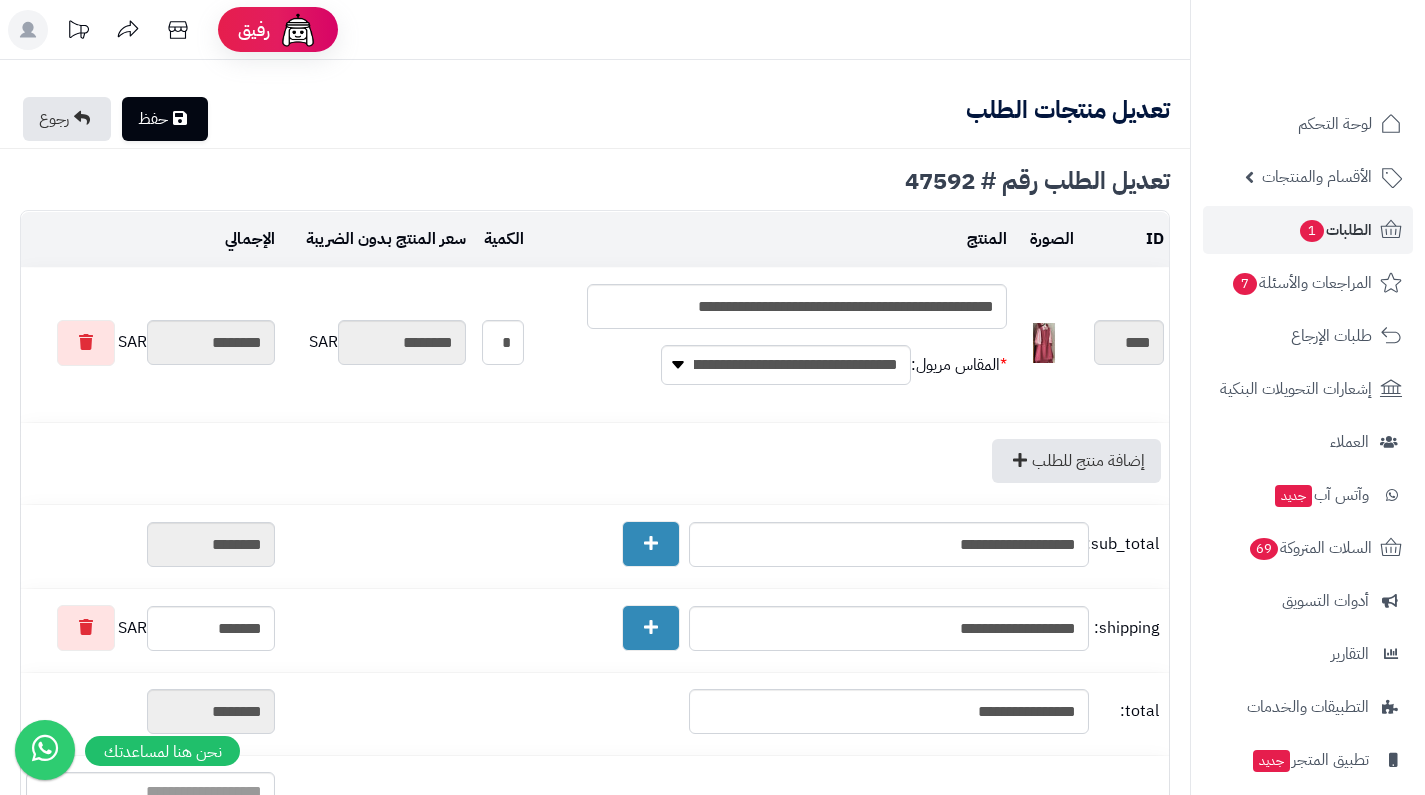 scroll, scrollTop: 0, scrollLeft: 0, axis: both 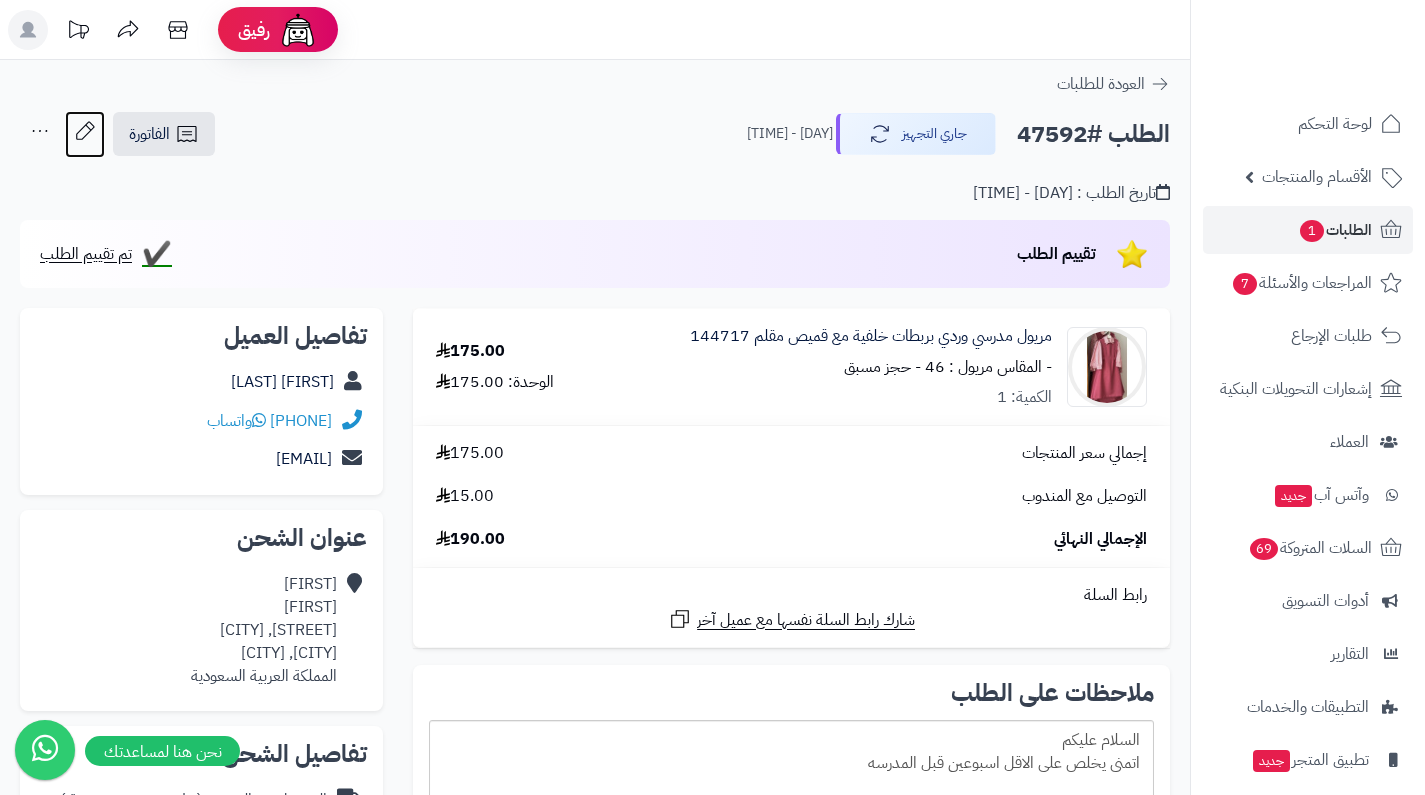 click 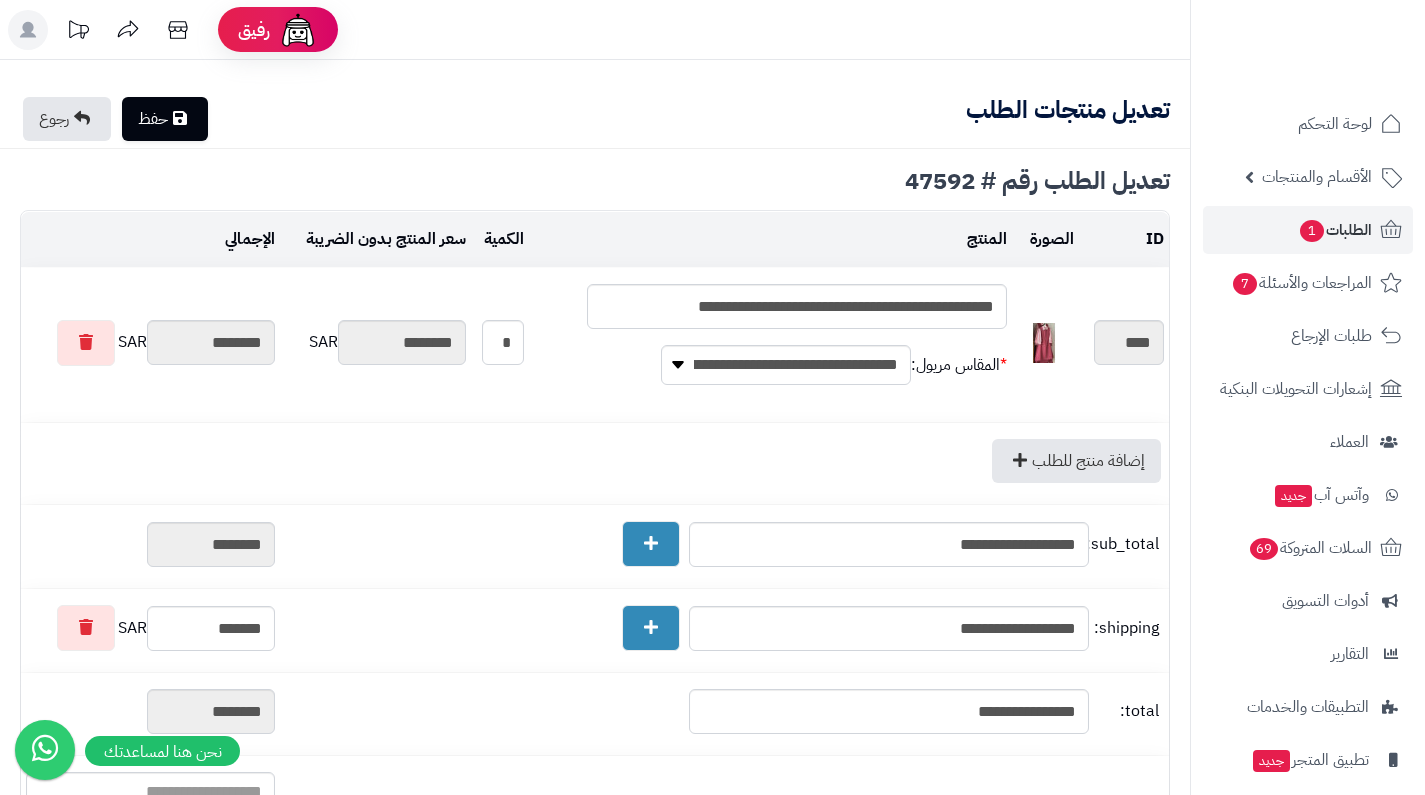scroll, scrollTop: 0, scrollLeft: 0, axis: both 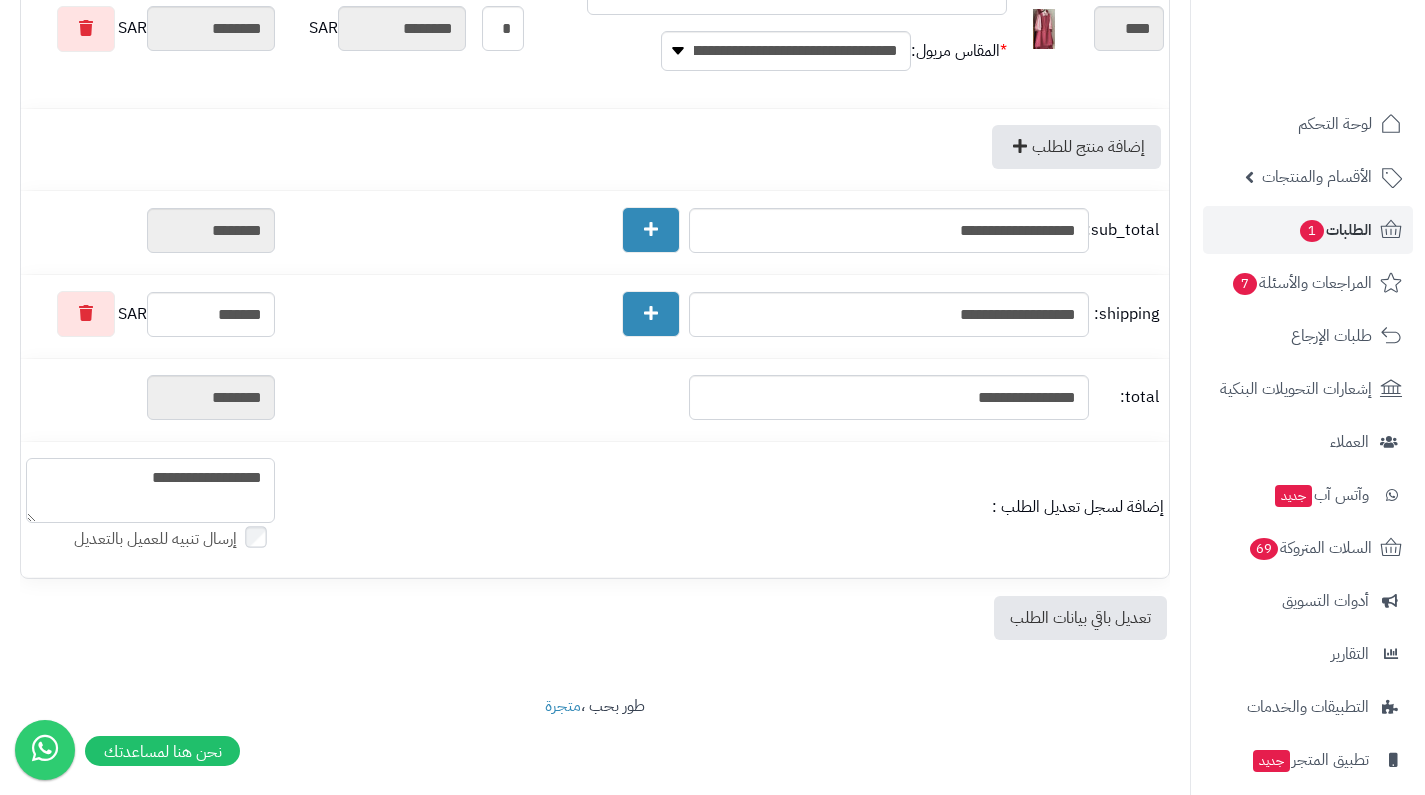 click on "**********" at bounding box center [150, 490] 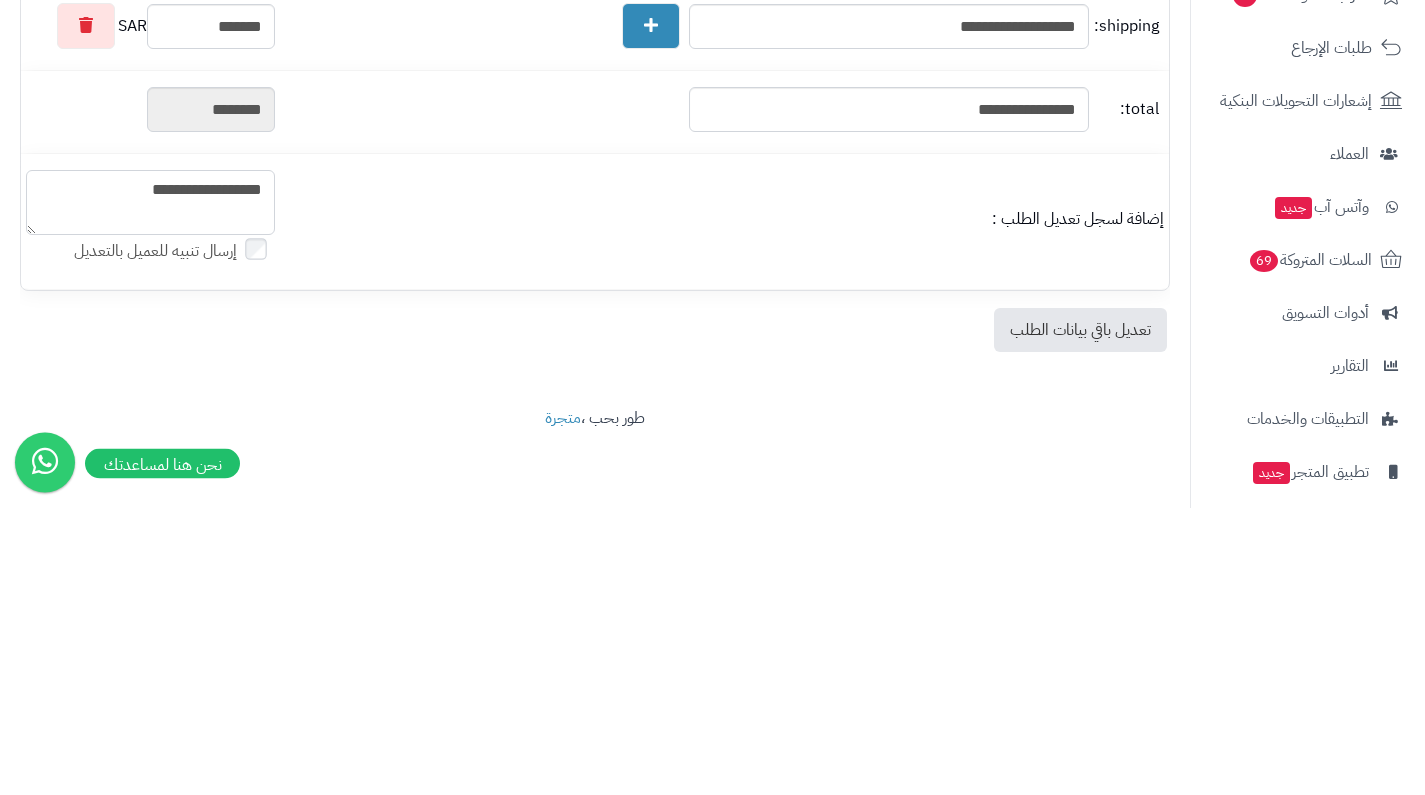click on "**********" at bounding box center [150, 490] 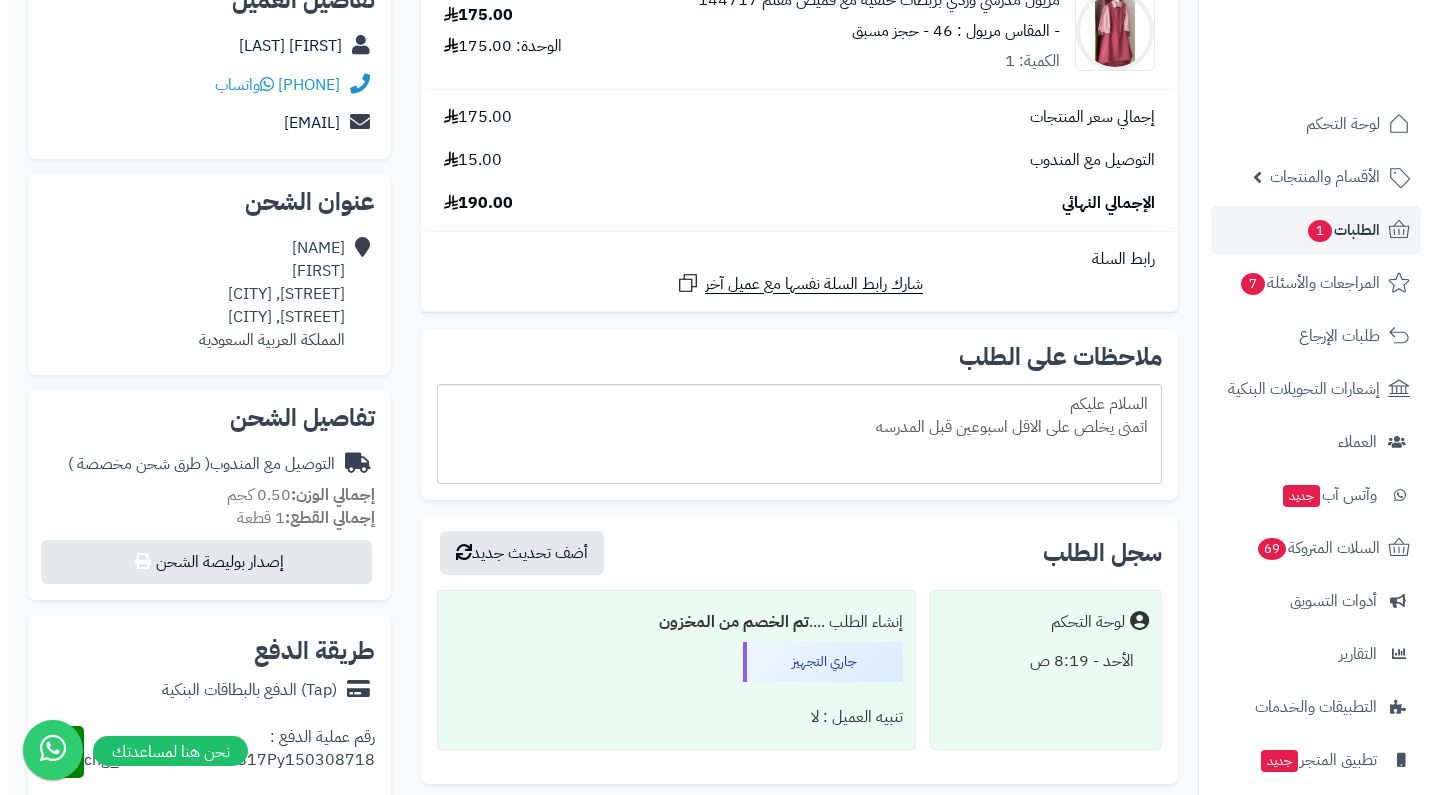 scroll, scrollTop: 335, scrollLeft: 0, axis: vertical 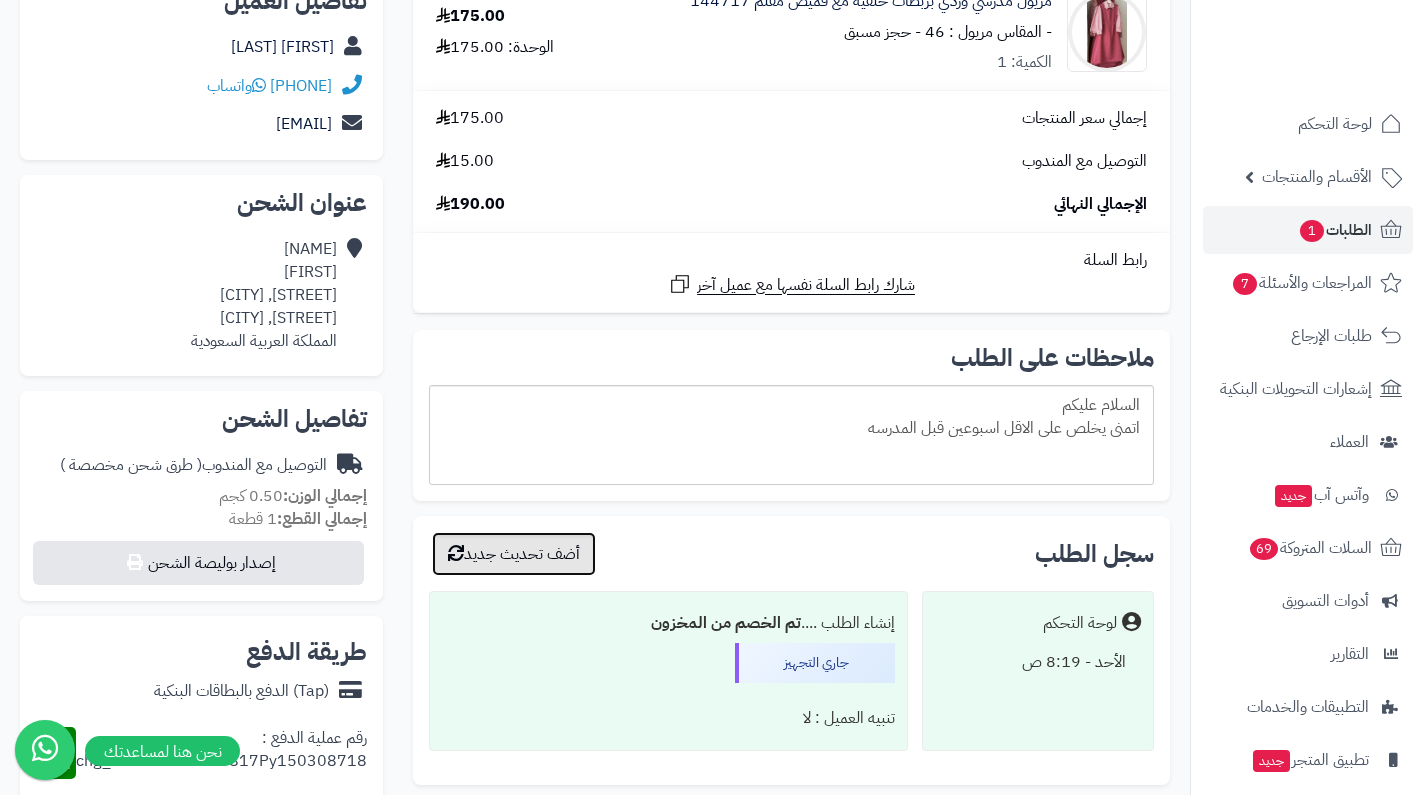 click on "أضف تحديث جديد" at bounding box center [514, 554] 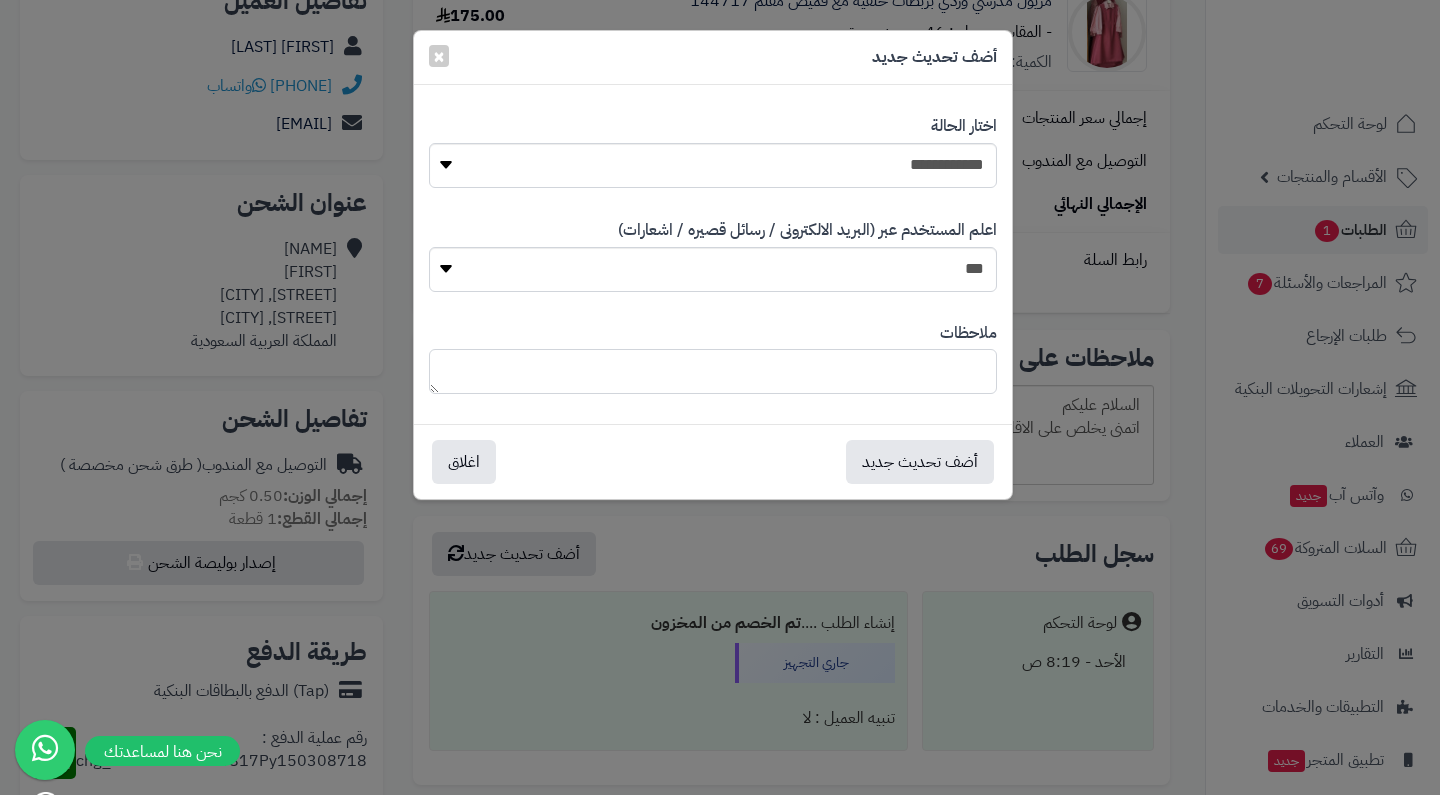 click at bounding box center (713, 371) 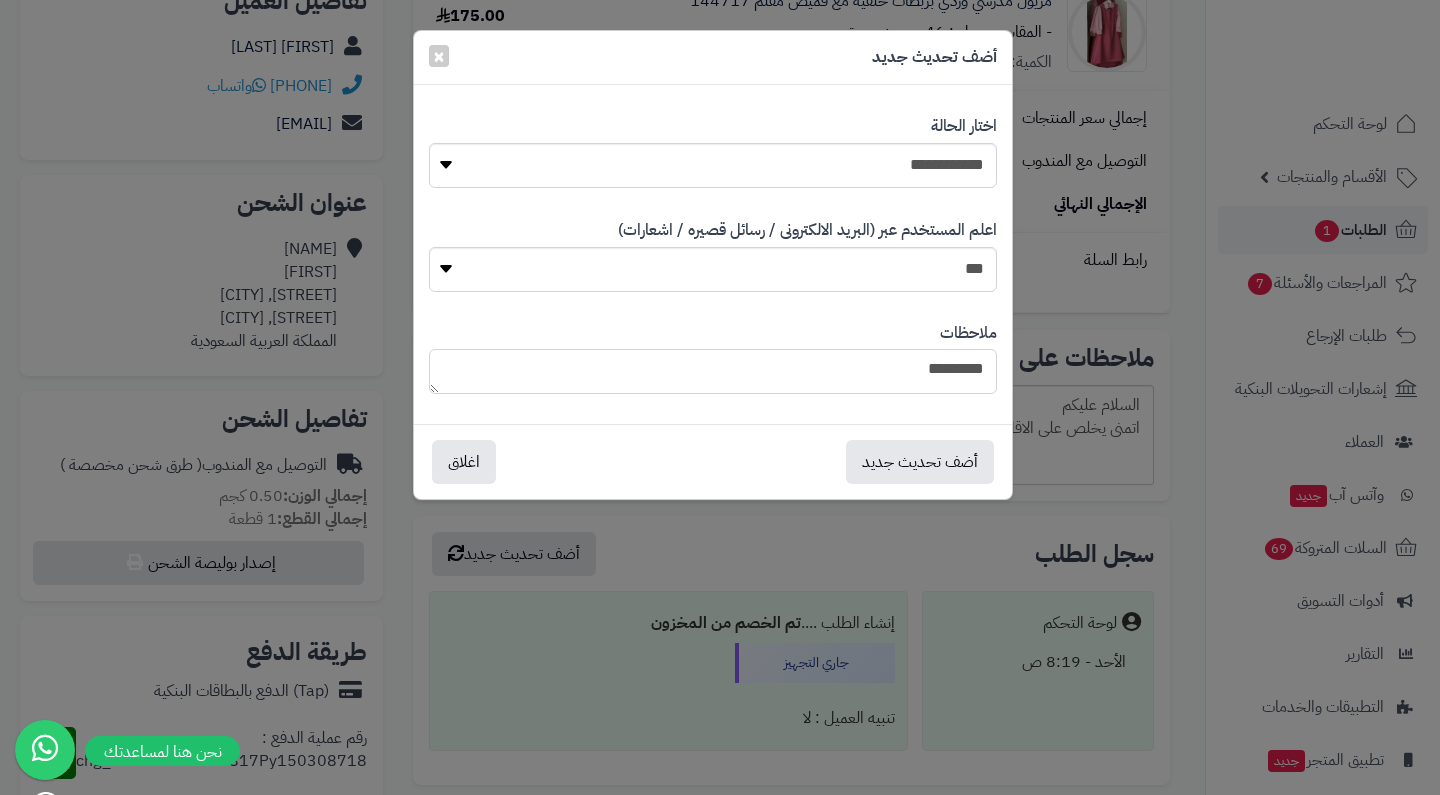 click on "********" at bounding box center [713, 371] 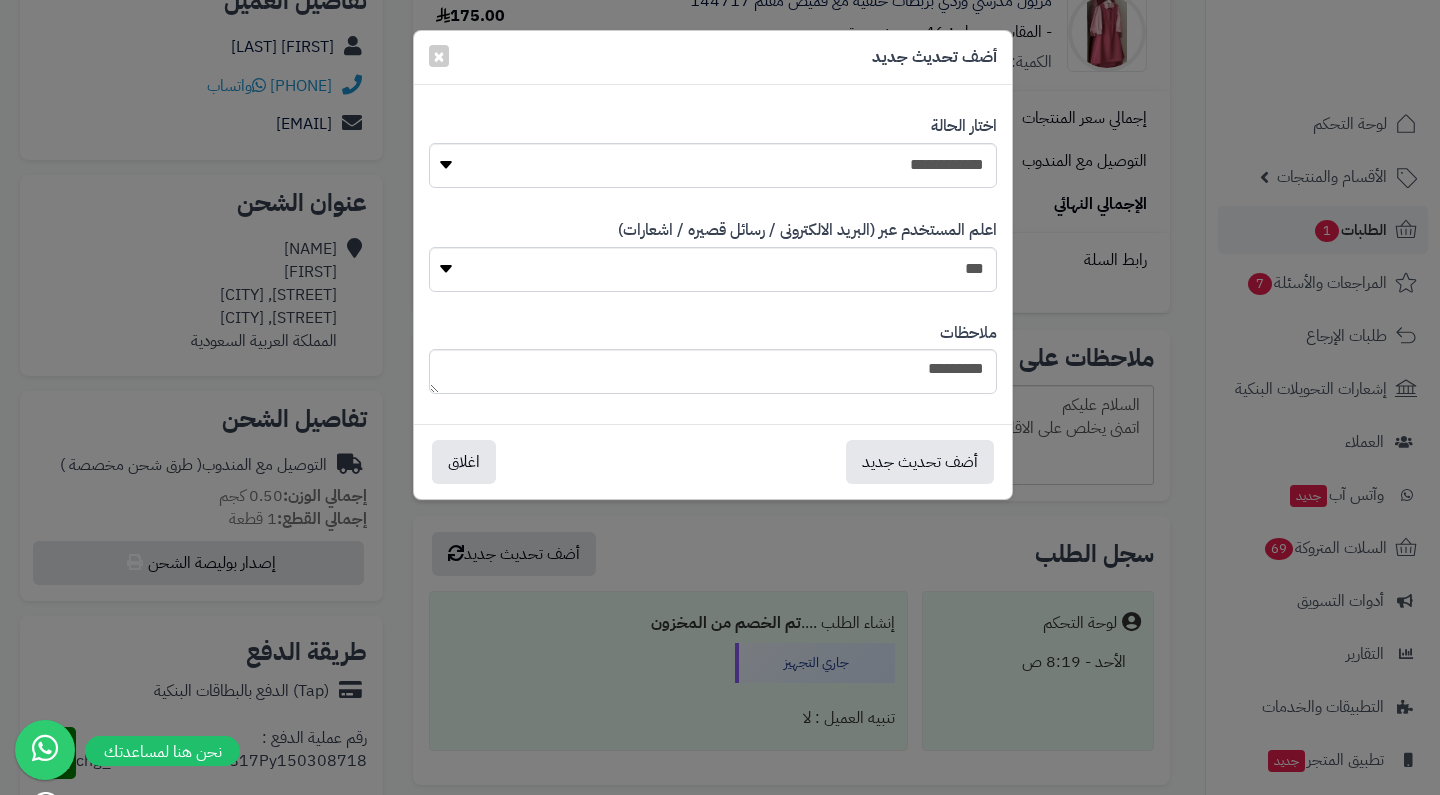 click on "ملاحظات ********" at bounding box center (713, 358) 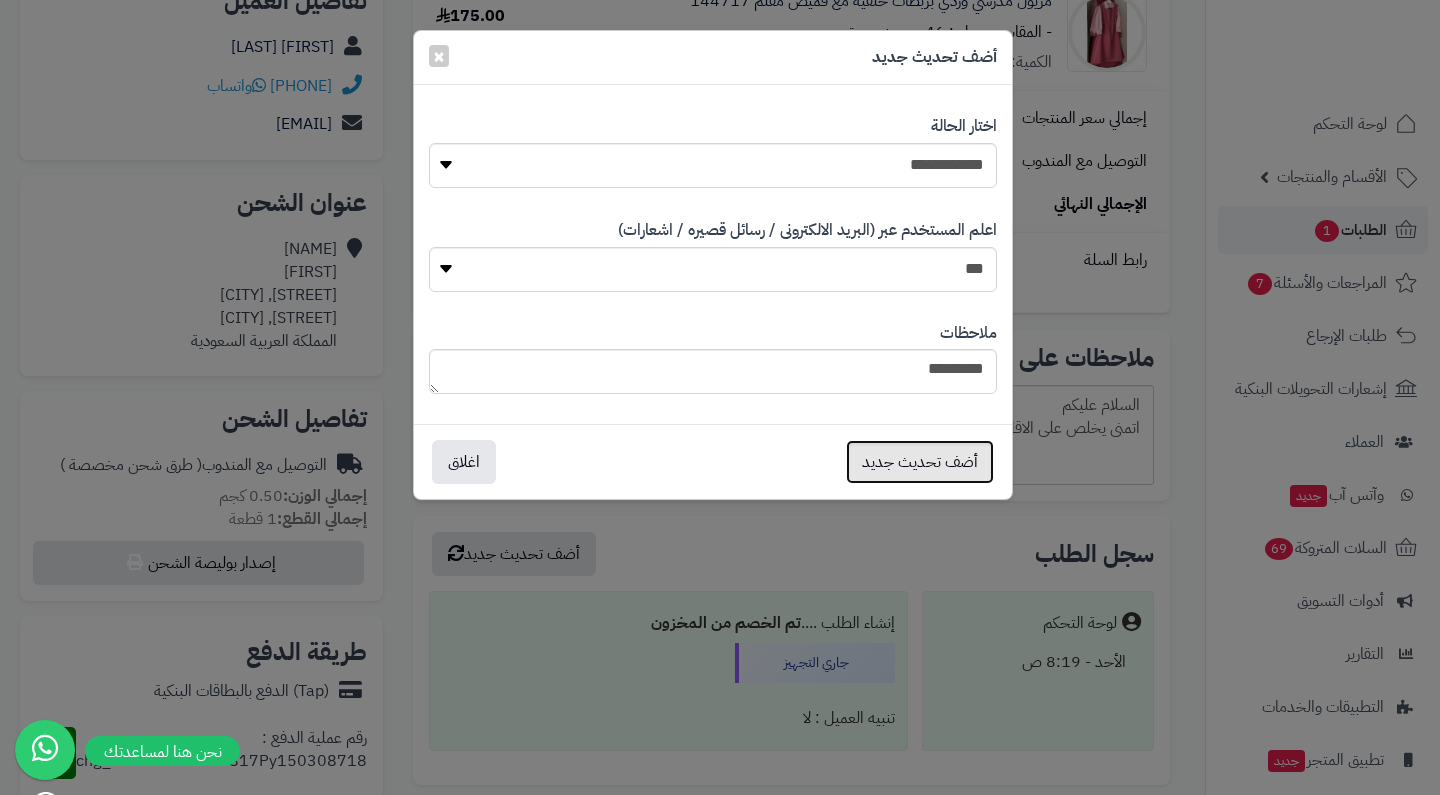 click on "أضف تحديث جديد" at bounding box center [920, 462] 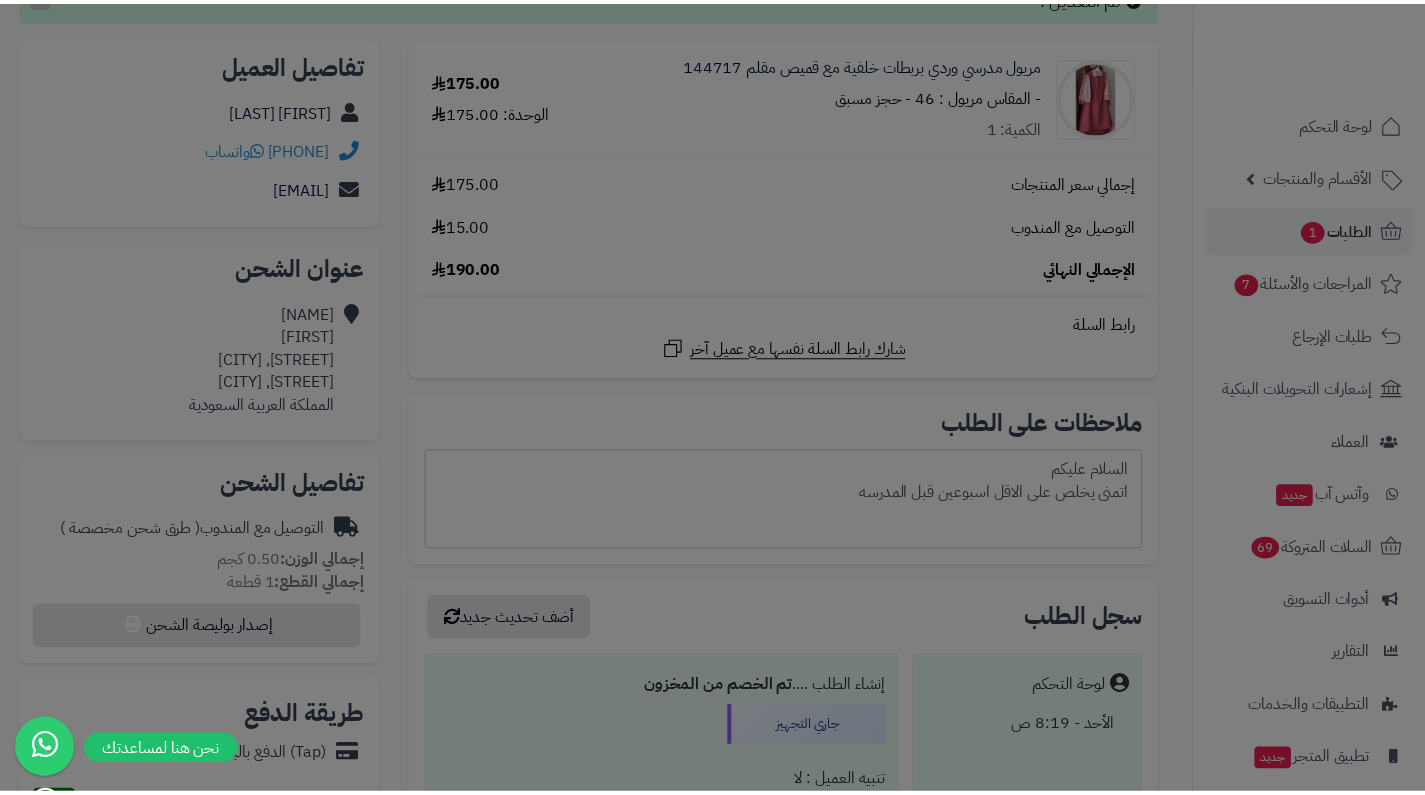 scroll, scrollTop: 400, scrollLeft: 0, axis: vertical 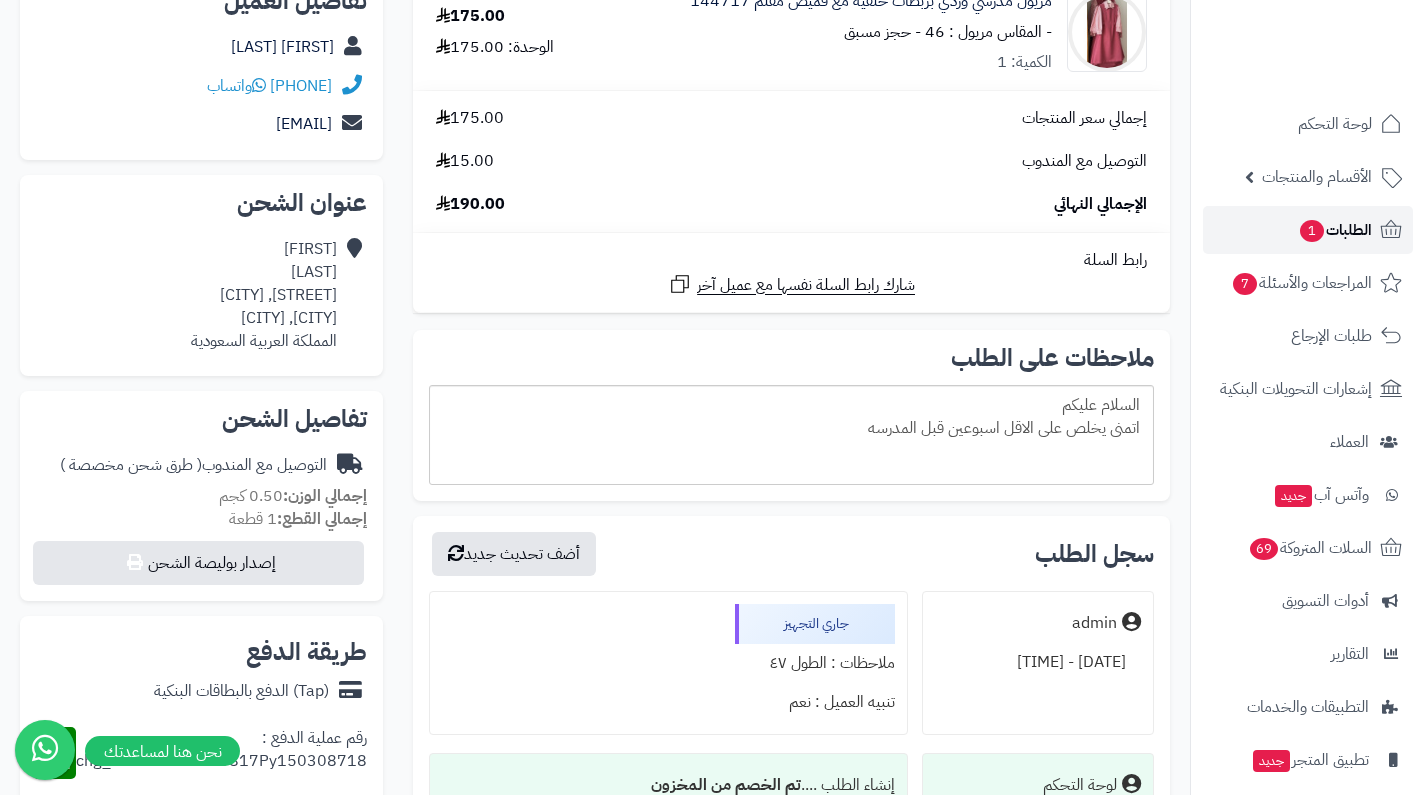 click on "الطلبات  1" at bounding box center (1335, 230) 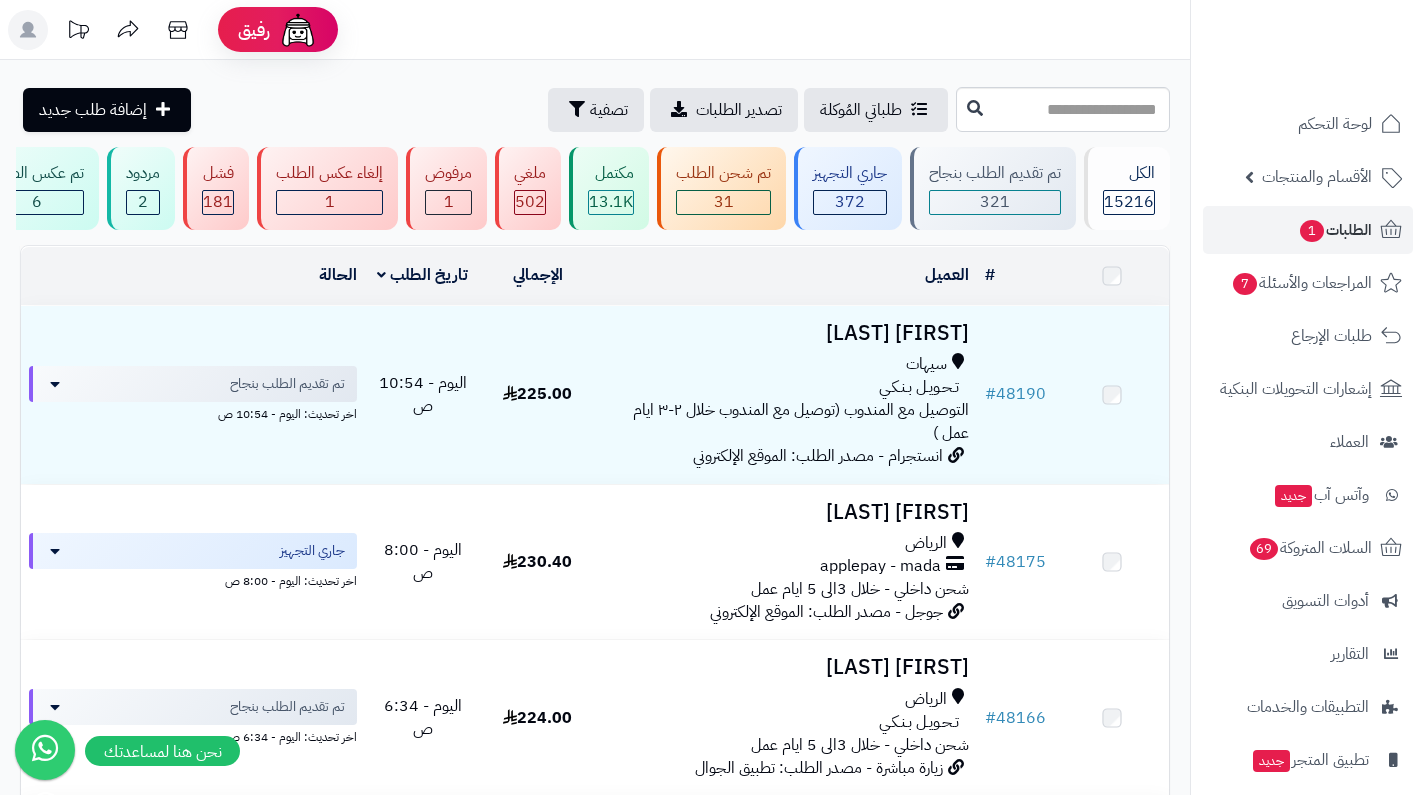 scroll, scrollTop: 0, scrollLeft: 0, axis: both 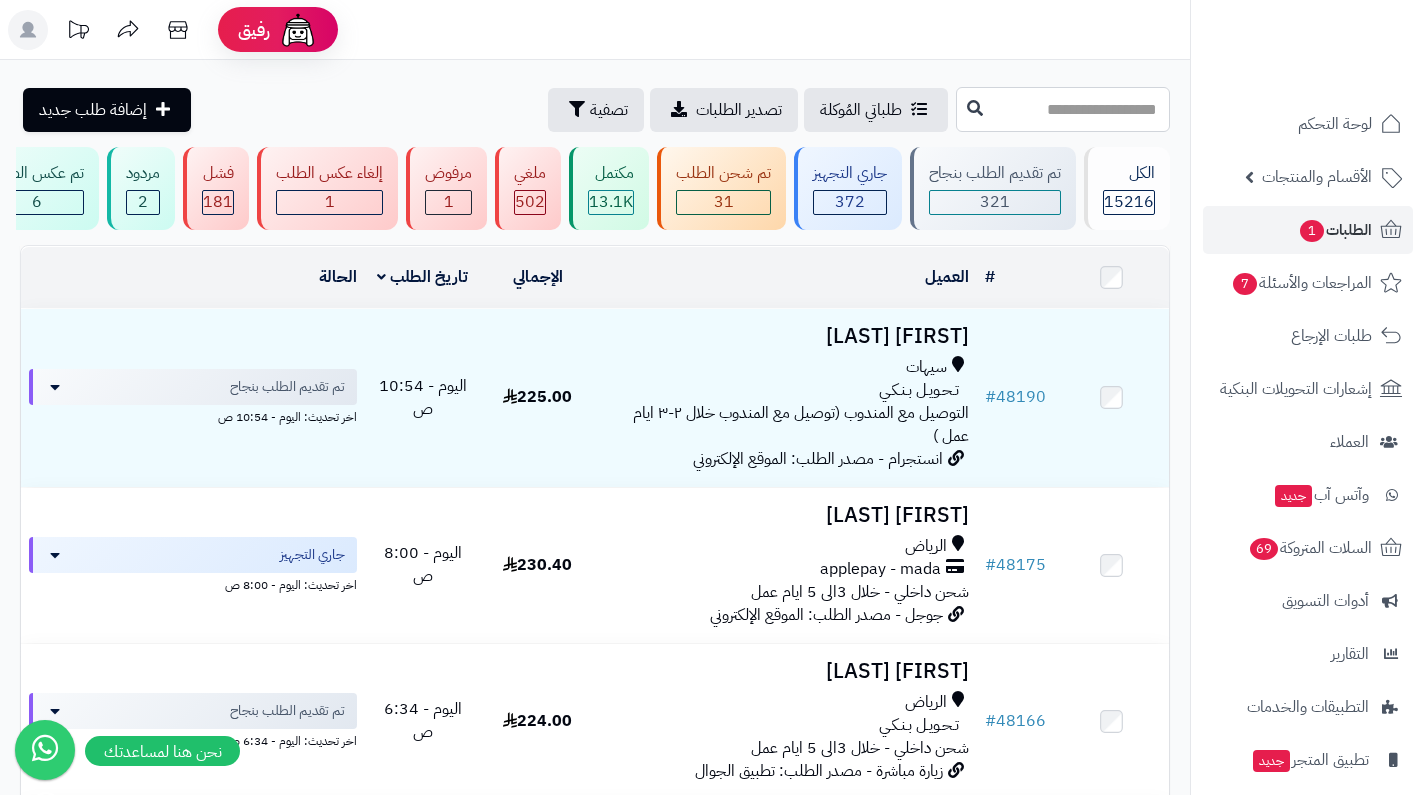 click at bounding box center (1063, 109) 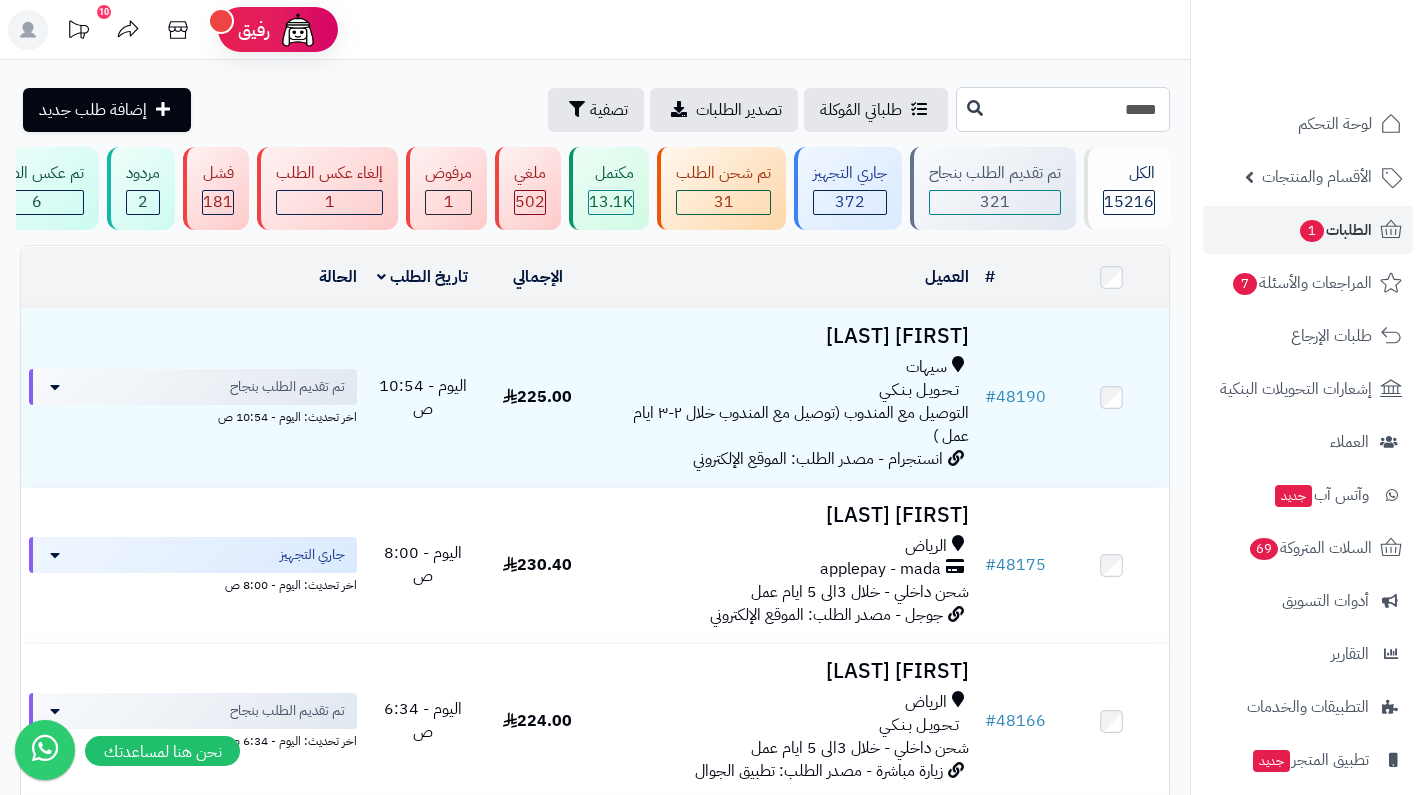 type on "*****" 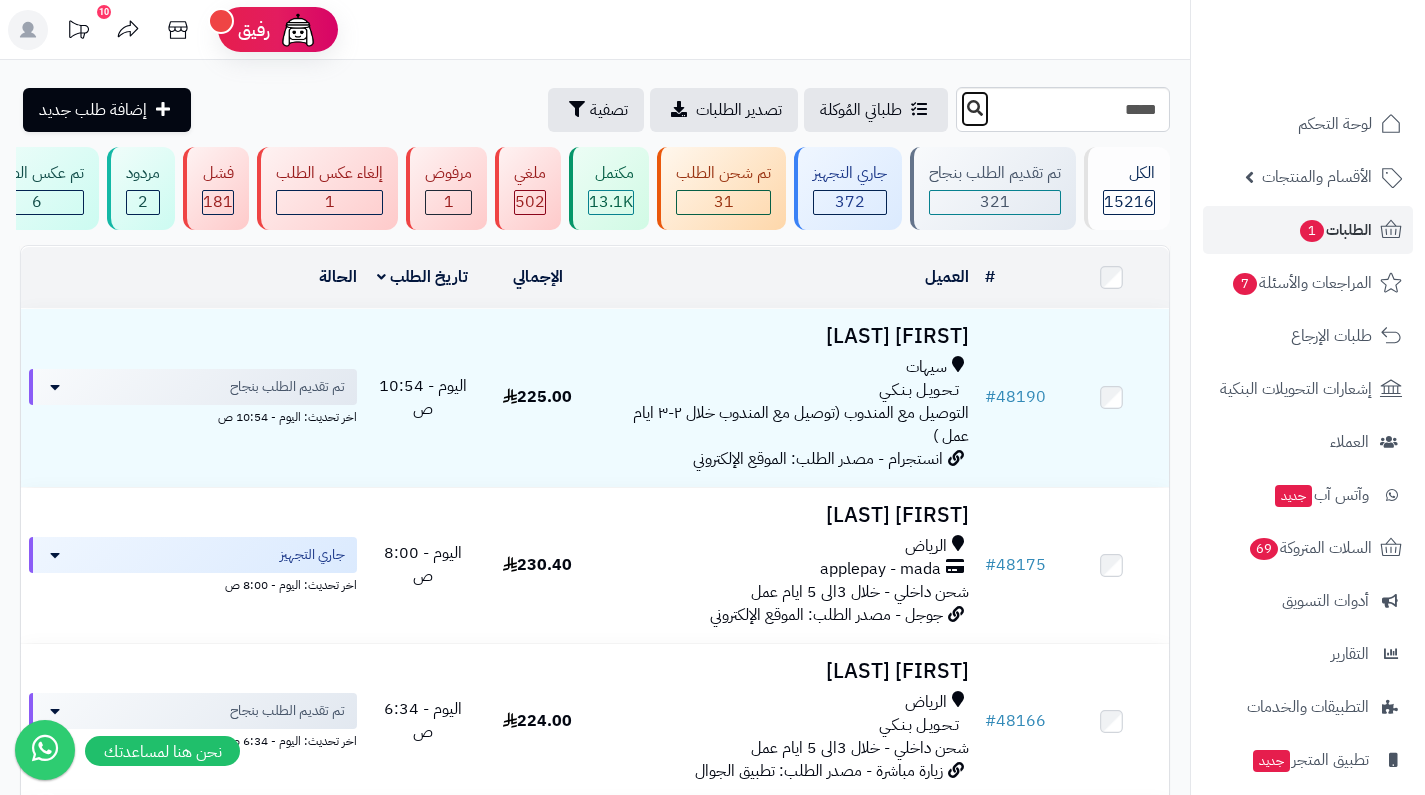 click at bounding box center (975, 108) 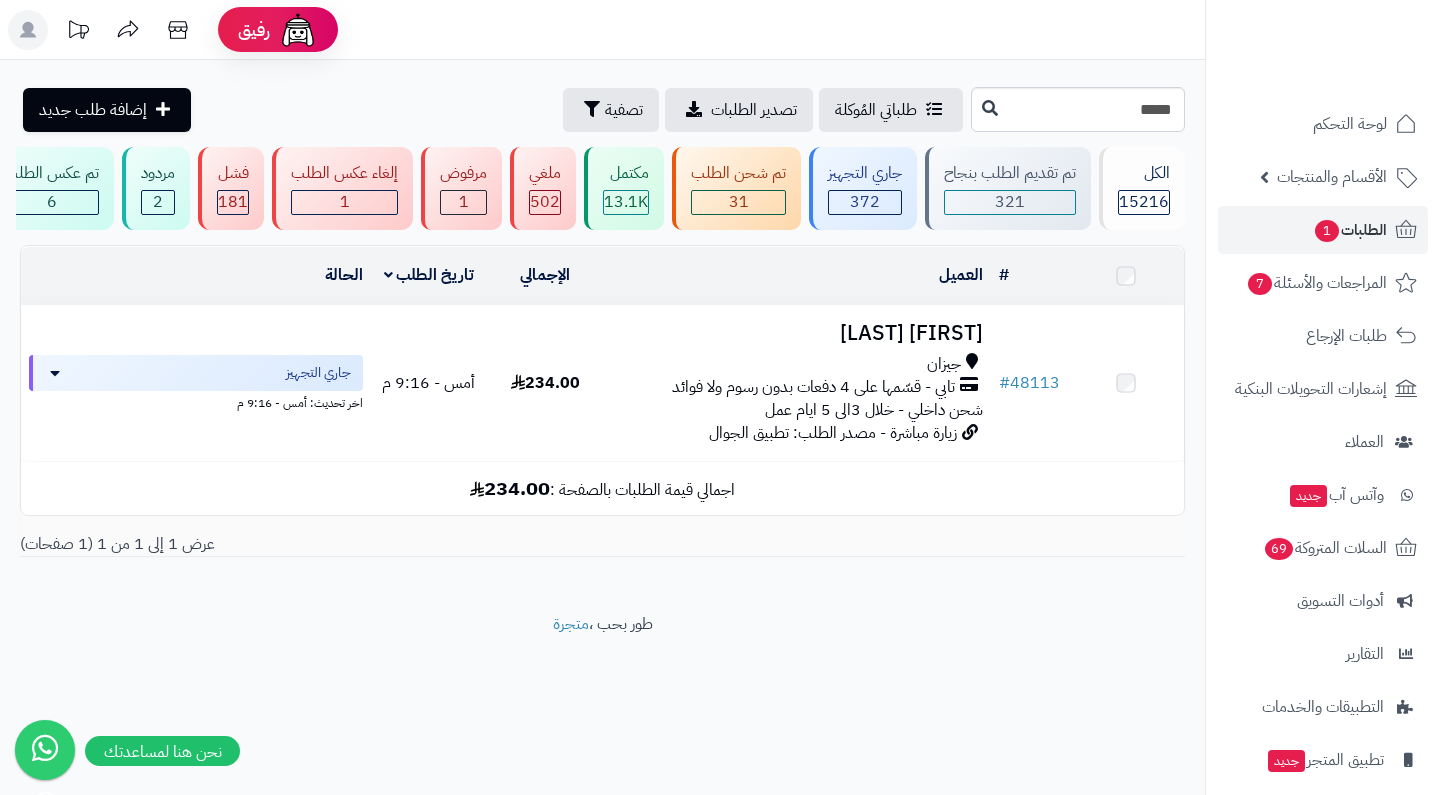 scroll, scrollTop: 0, scrollLeft: 0, axis: both 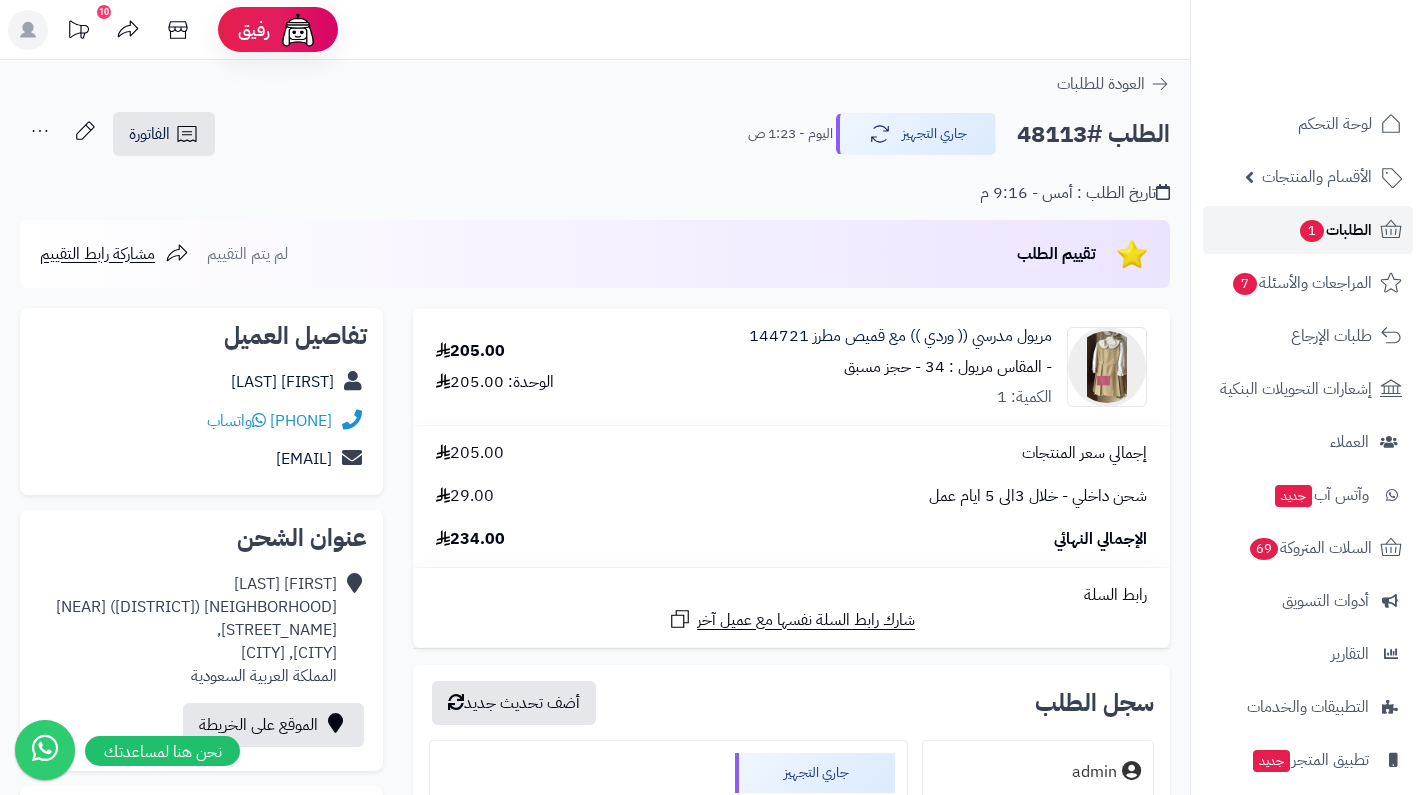 click on "الطلبات  1" at bounding box center (1335, 230) 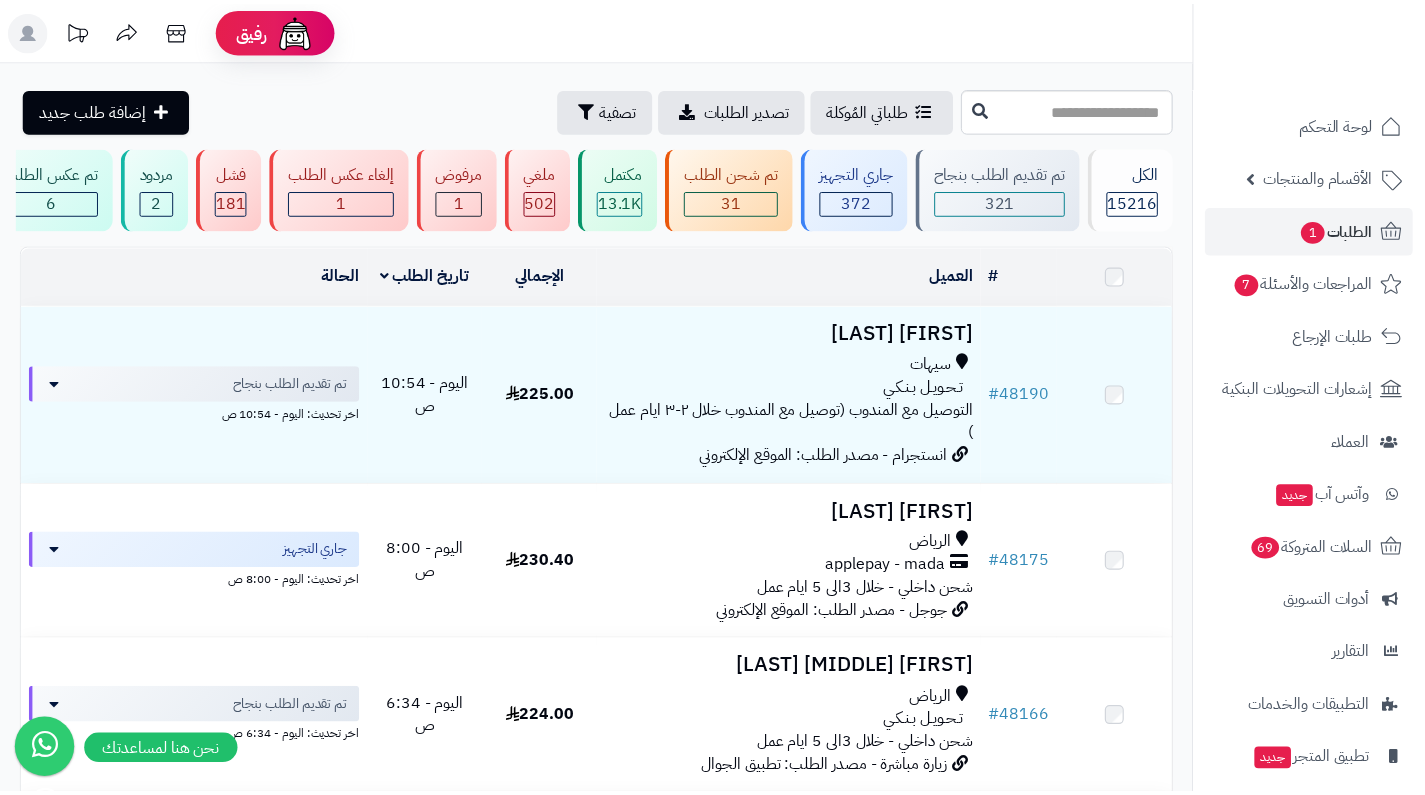scroll, scrollTop: 0, scrollLeft: 0, axis: both 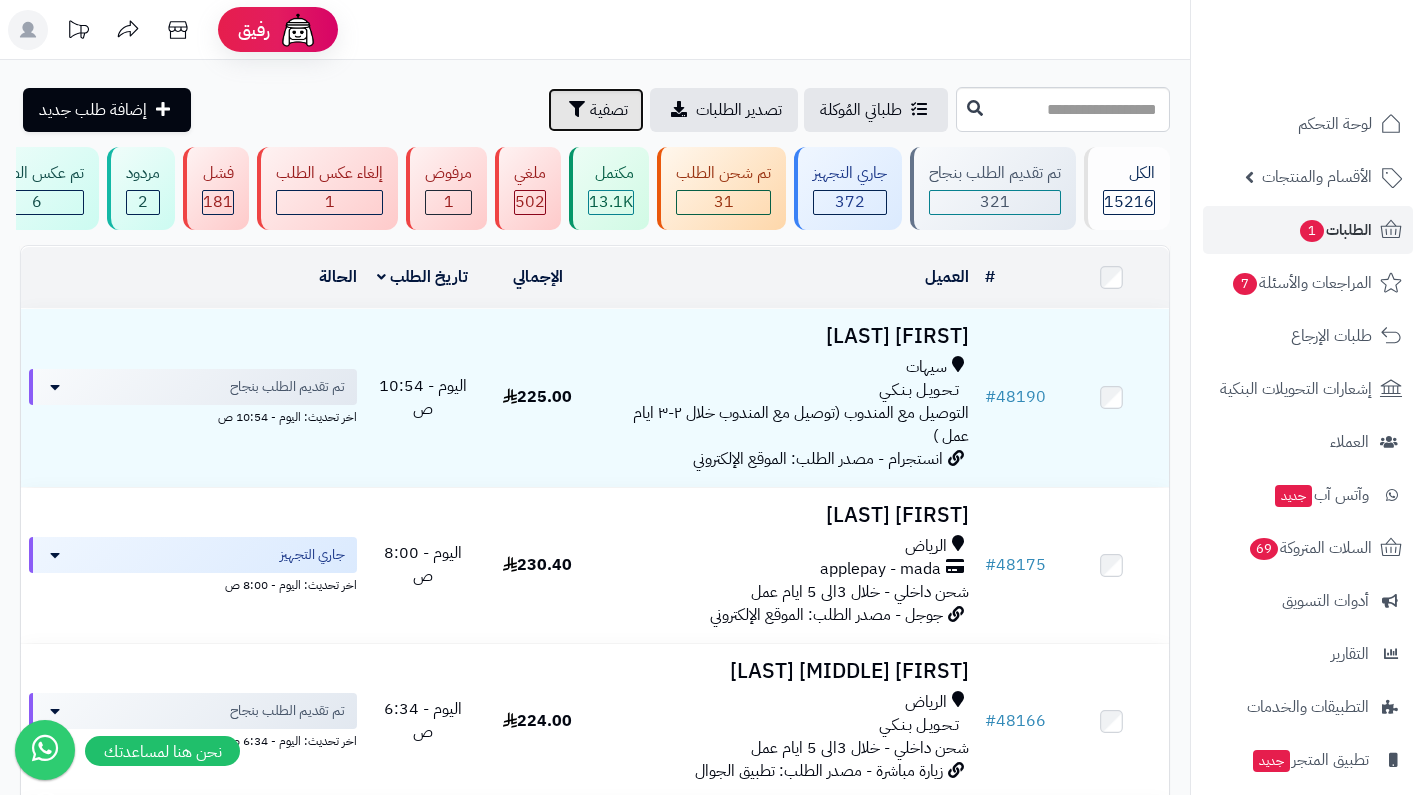 click at bounding box center (577, 109) 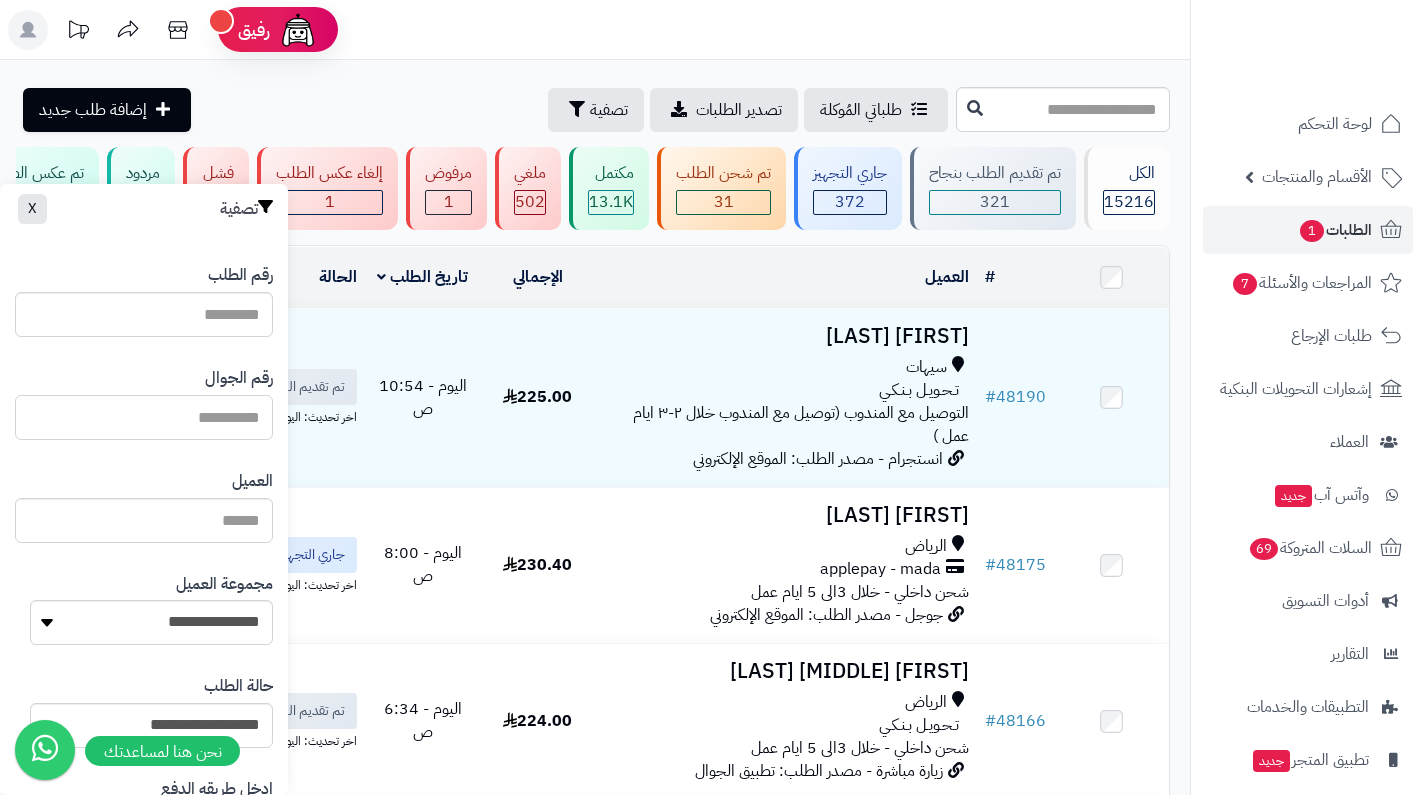 click at bounding box center (144, 417) 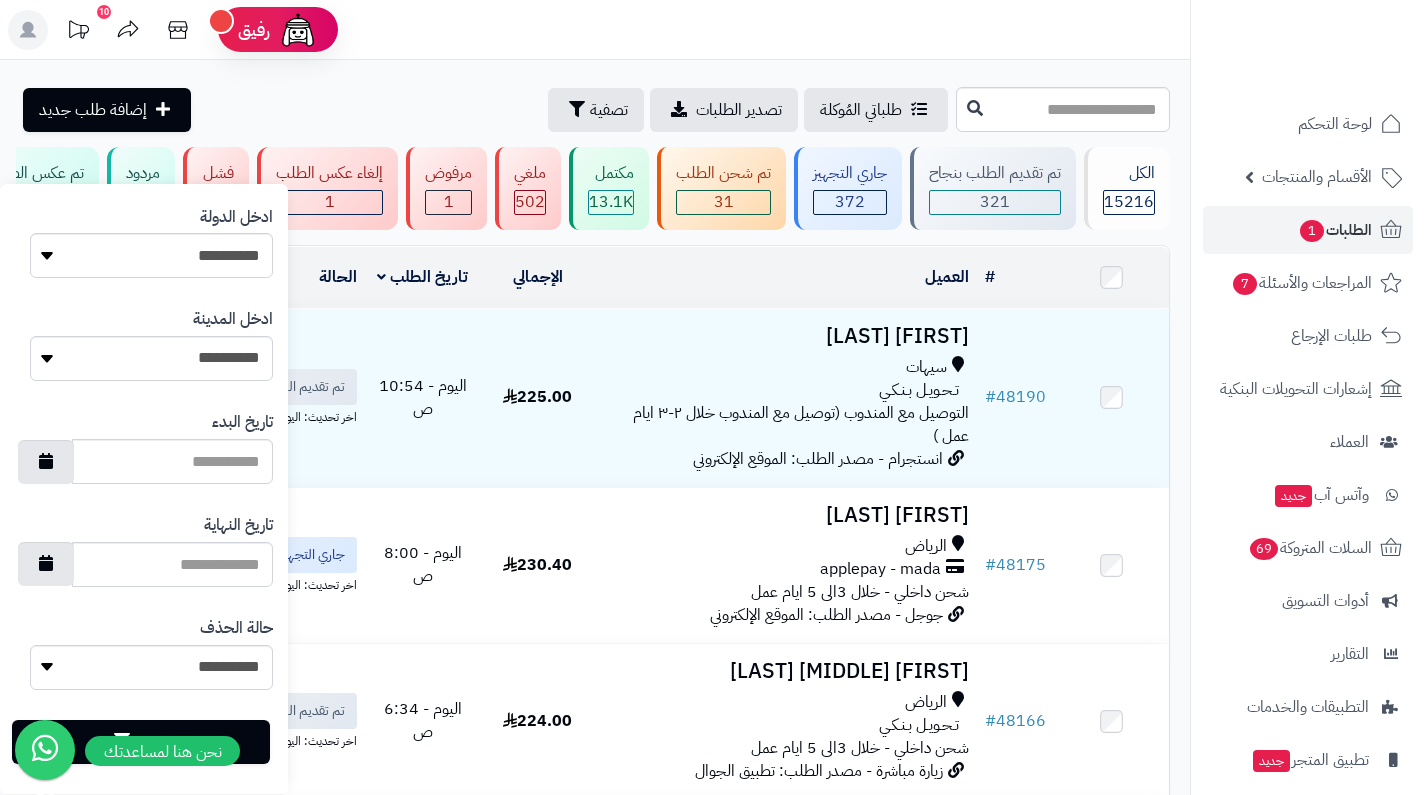 scroll, scrollTop: 1000, scrollLeft: 0, axis: vertical 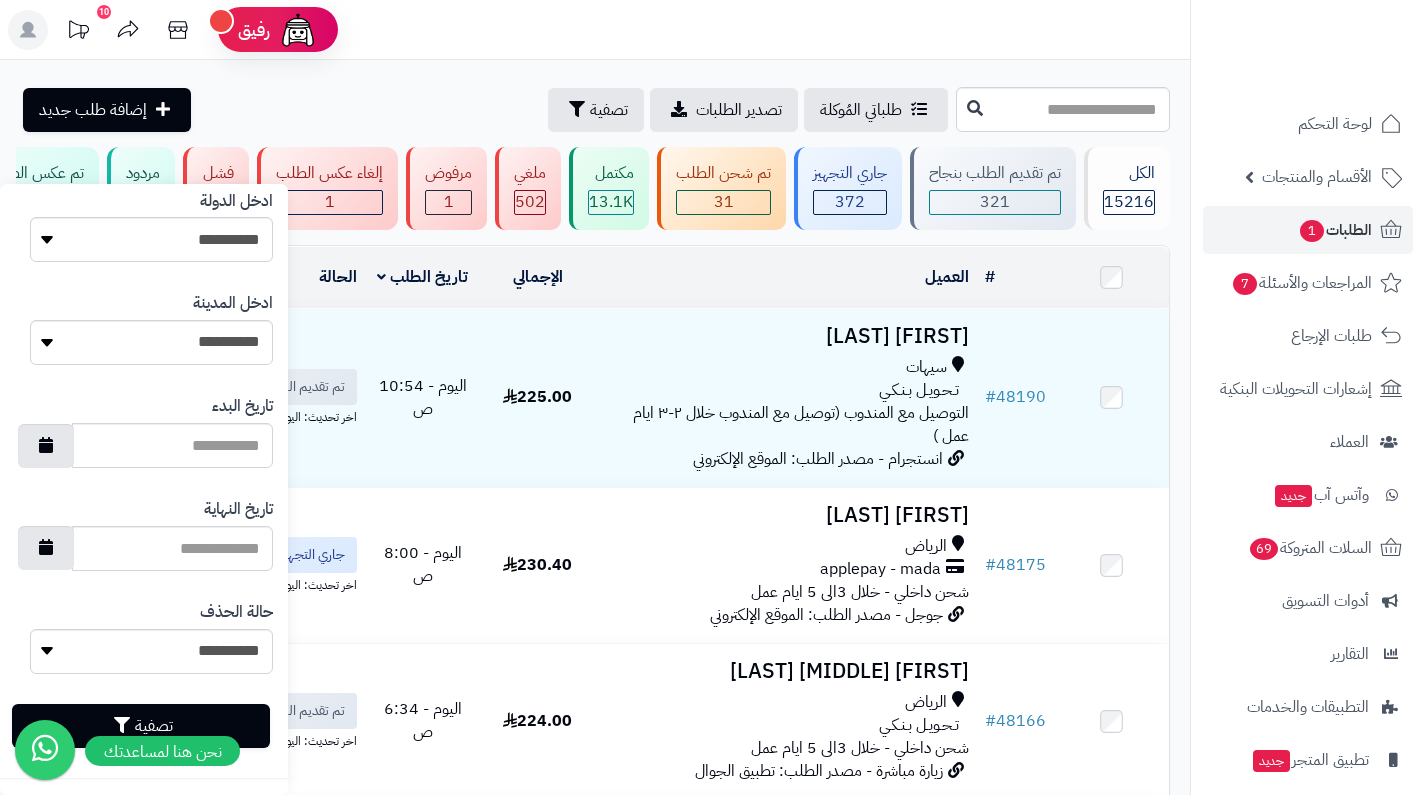 type on "*********" 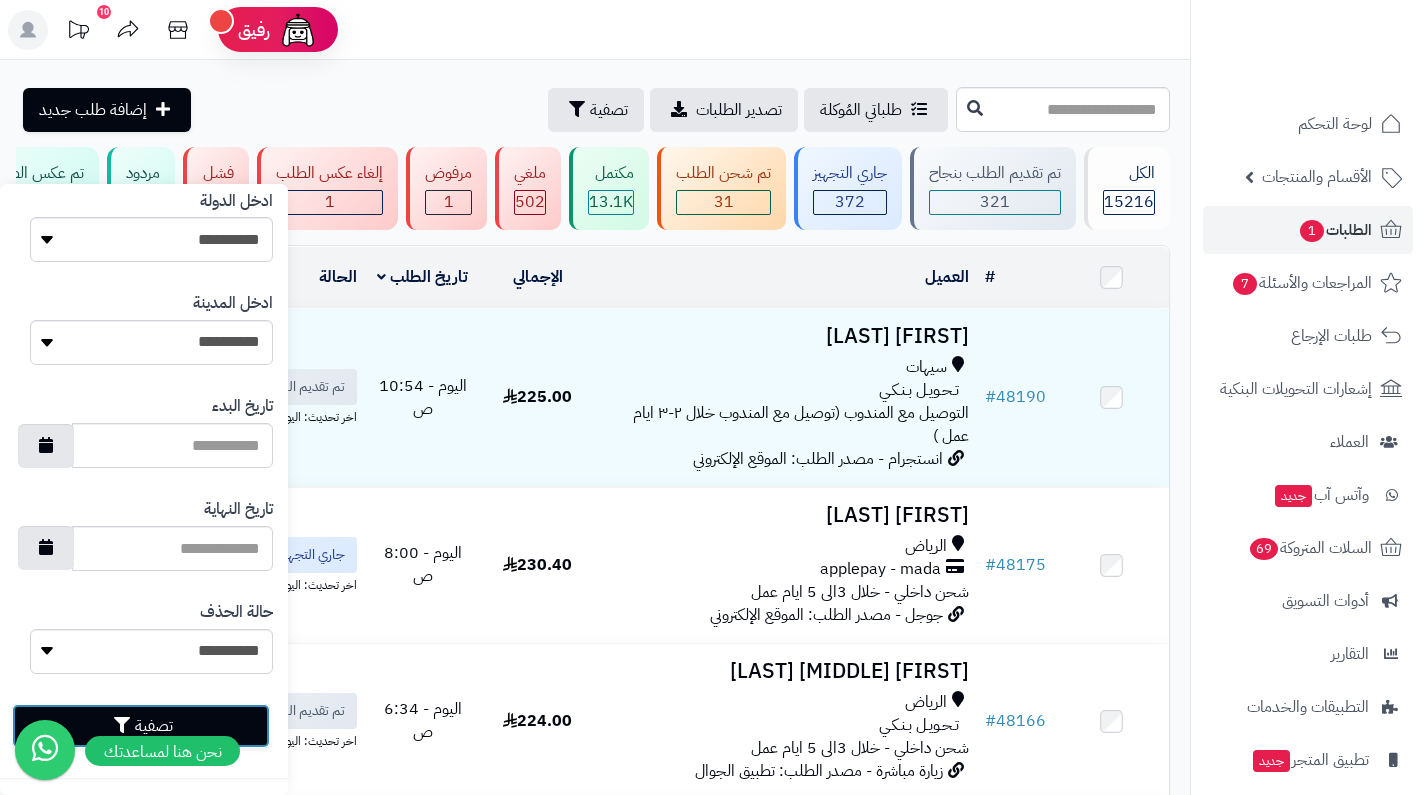 click on "تصفية" at bounding box center (141, 726) 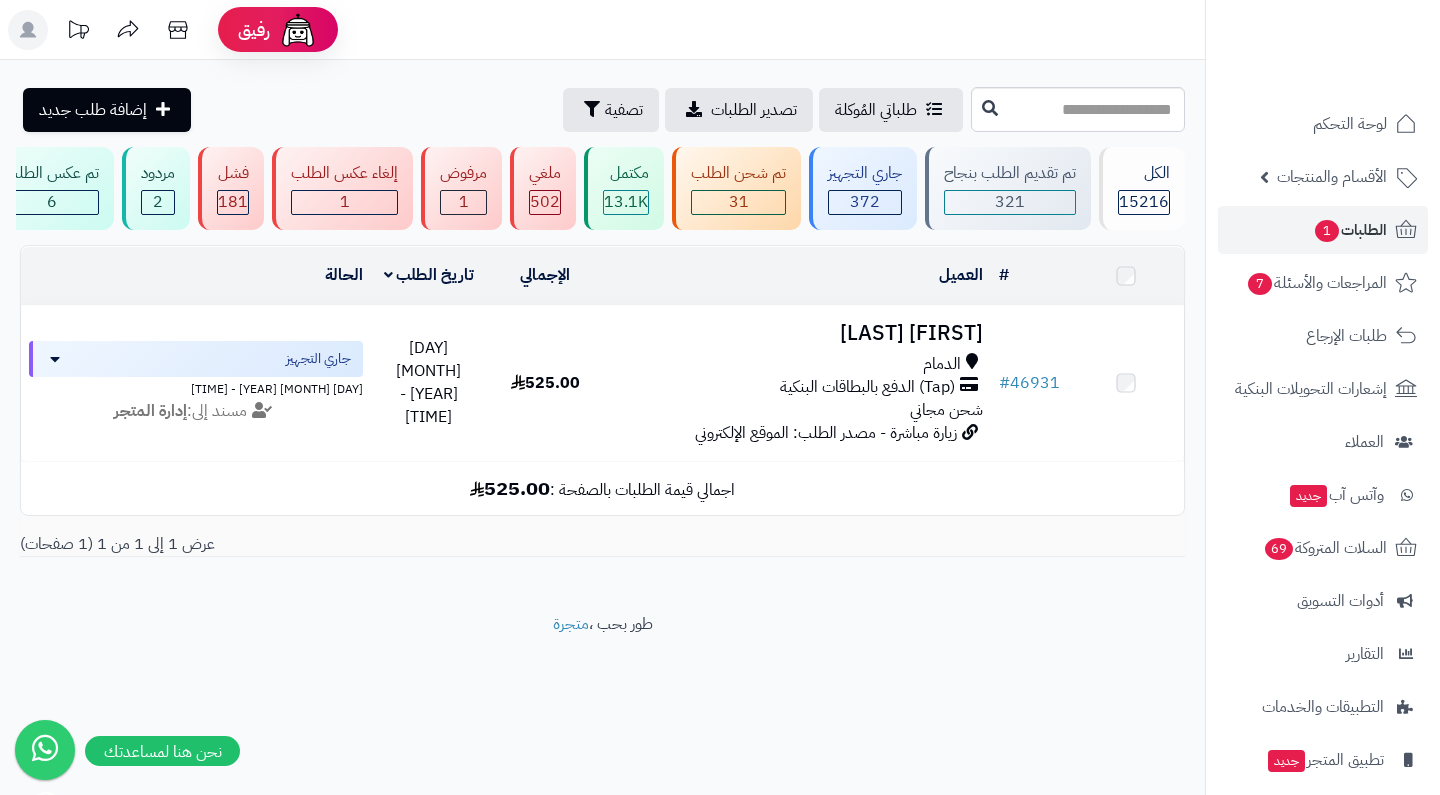 scroll, scrollTop: 0, scrollLeft: 0, axis: both 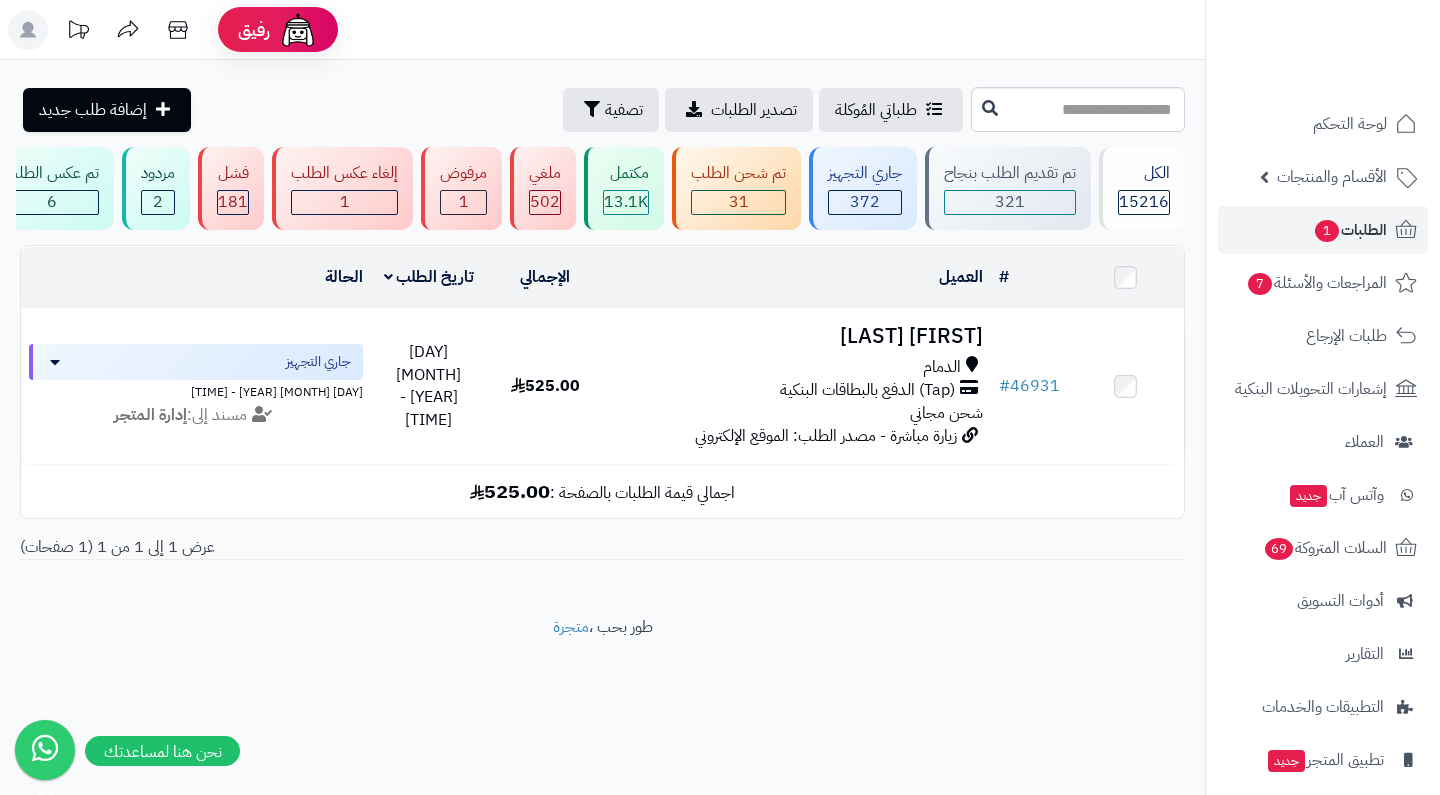 click on "شحن مجاني" at bounding box center [946, 413] 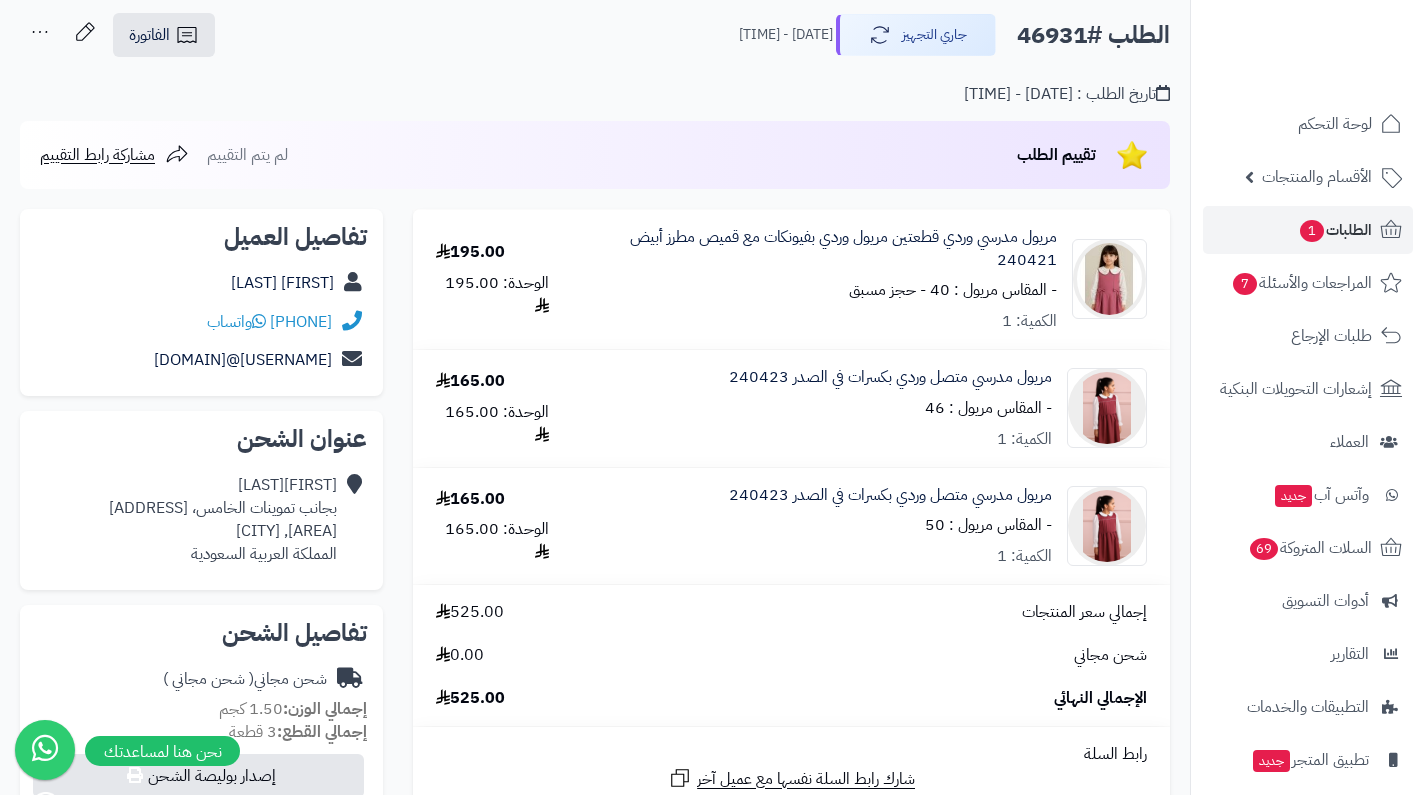 scroll, scrollTop: 0, scrollLeft: 0, axis: both 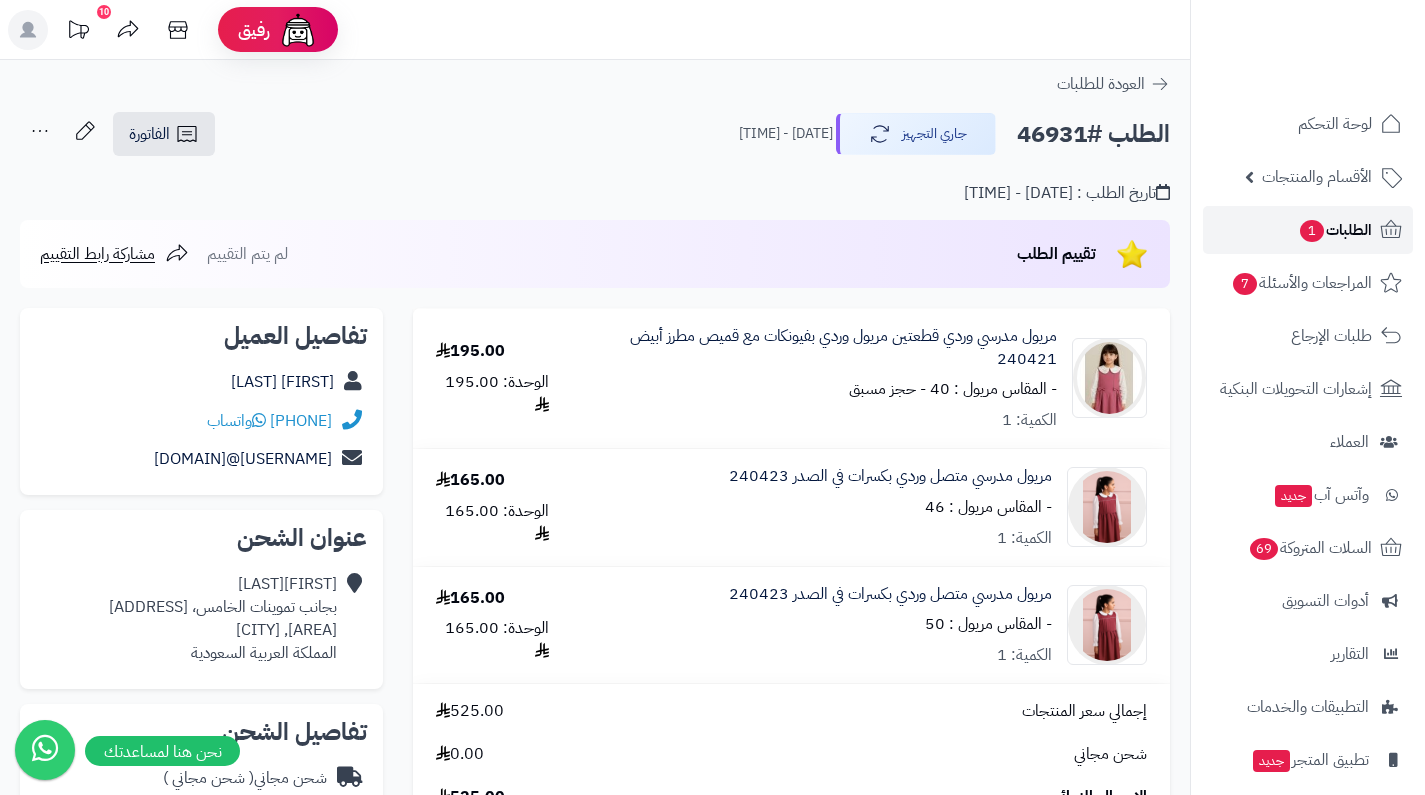 click on "الطلبات  1" at bounding box center [1335, 230] 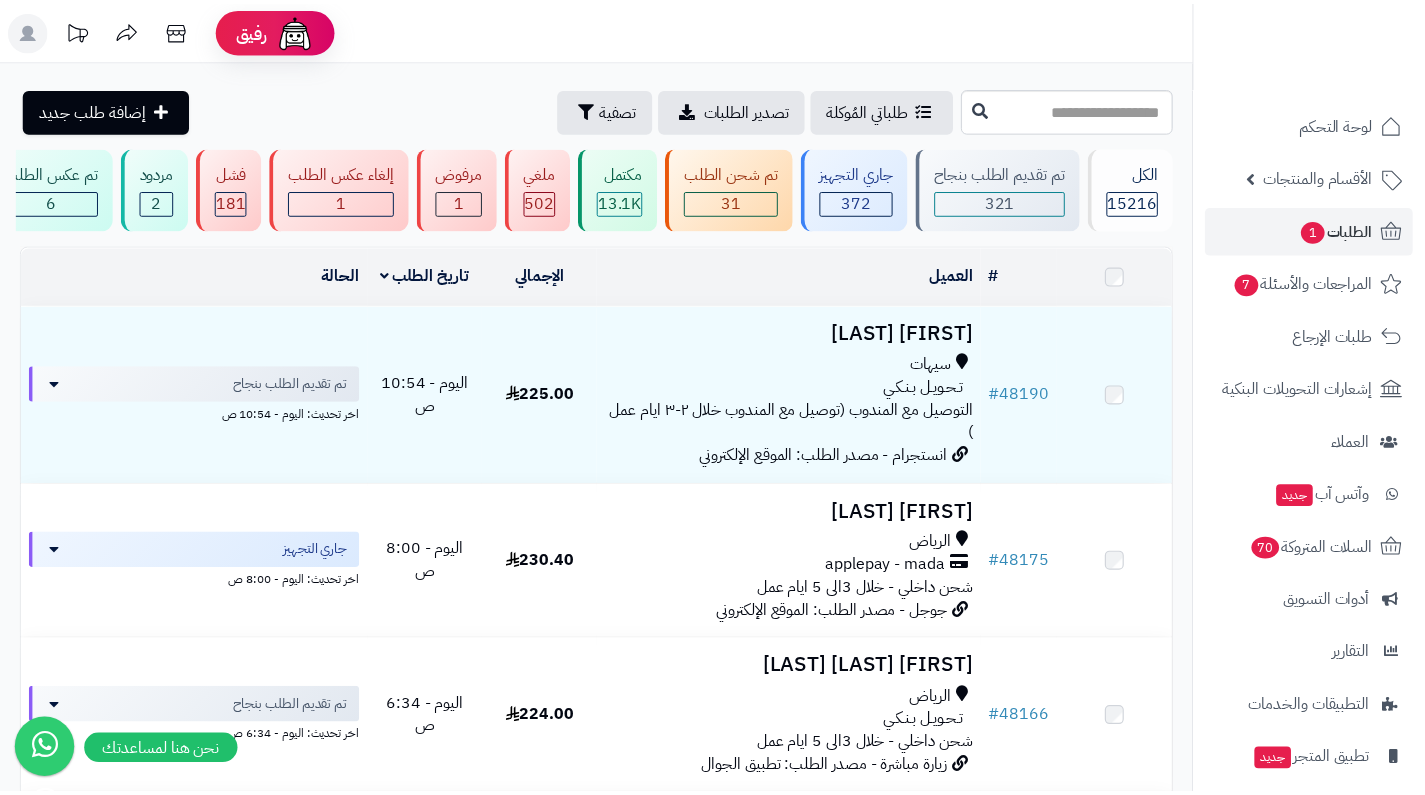 scroll, scrollTop: 0, scrollLeft: 0, axis: both 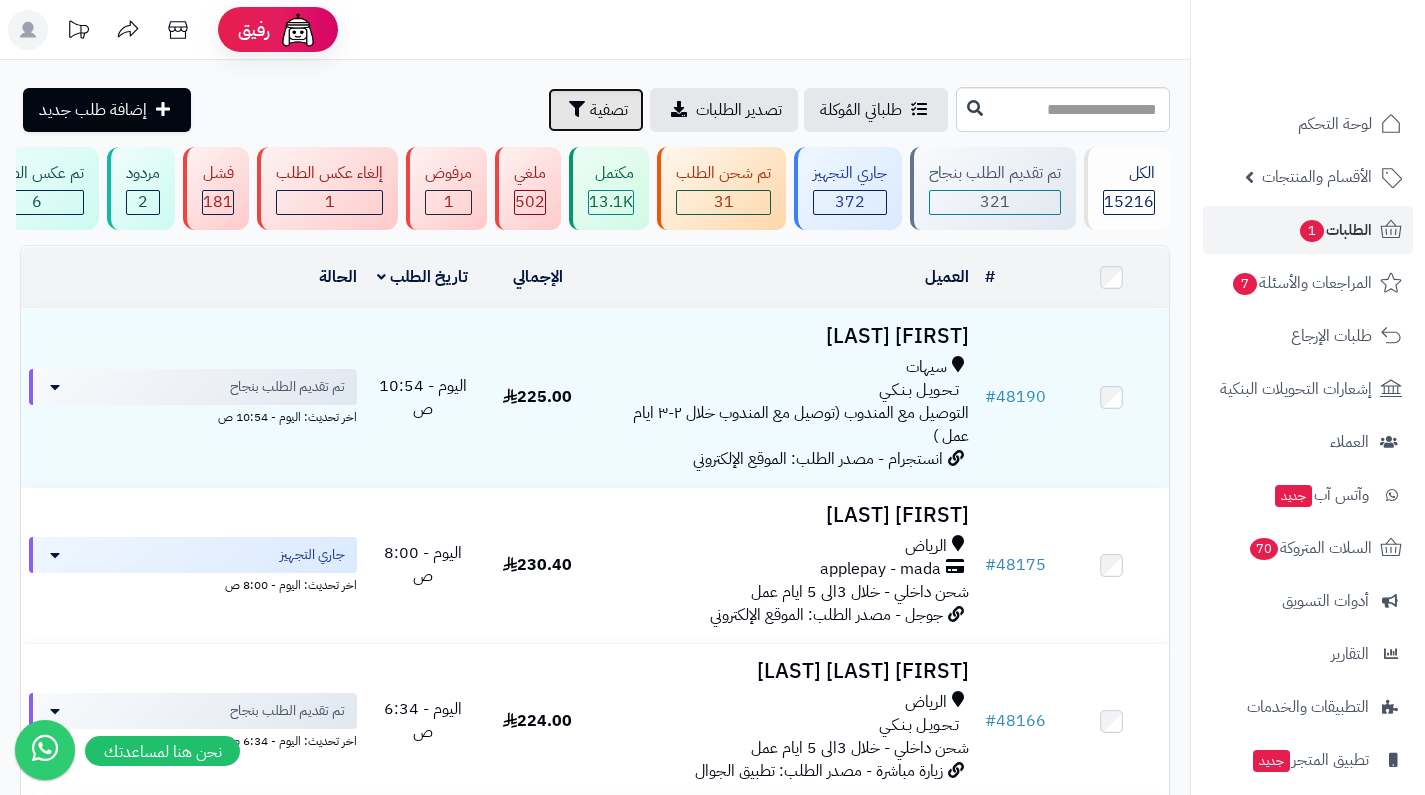 click on "تصفية" at bounding box center (609, 110) 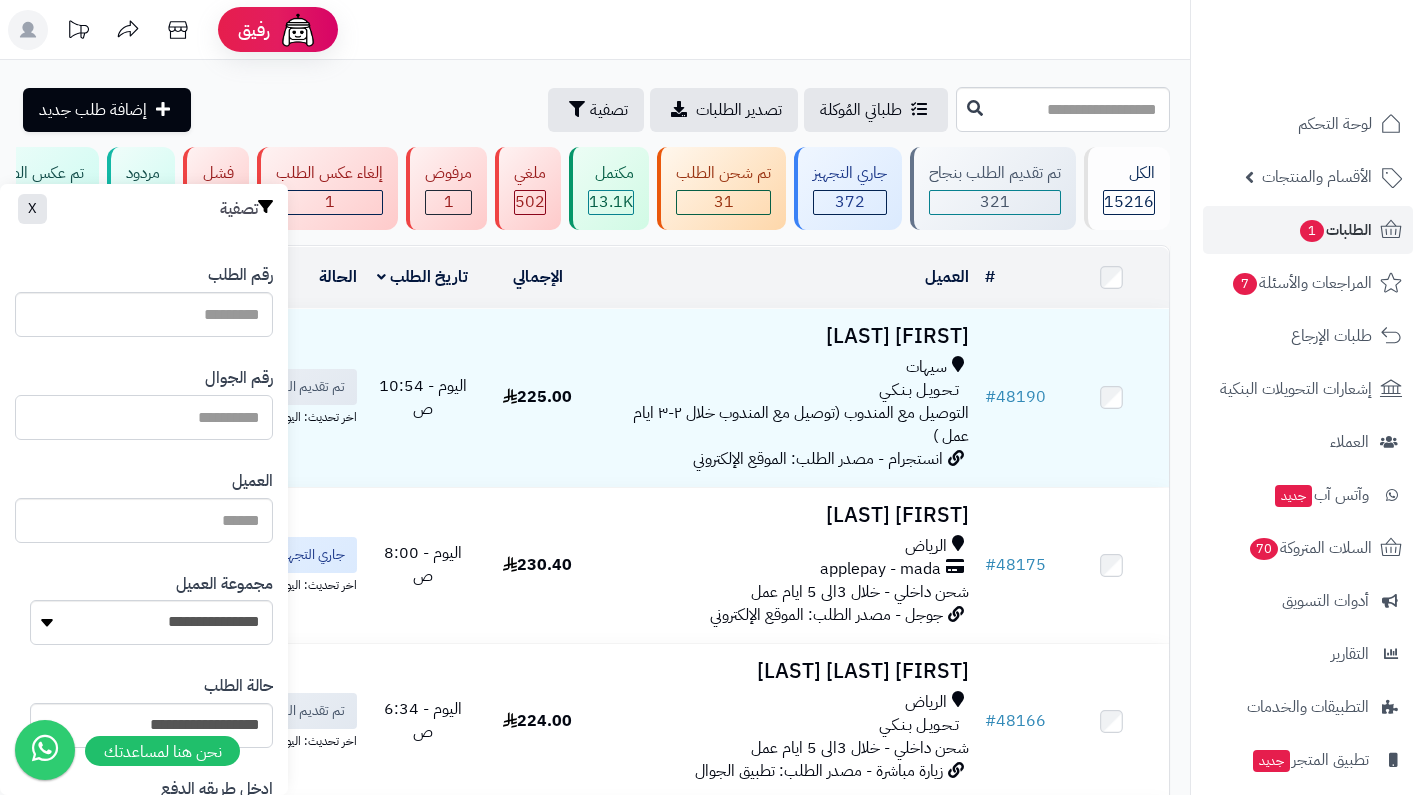 click at bounding box center [144, 417] 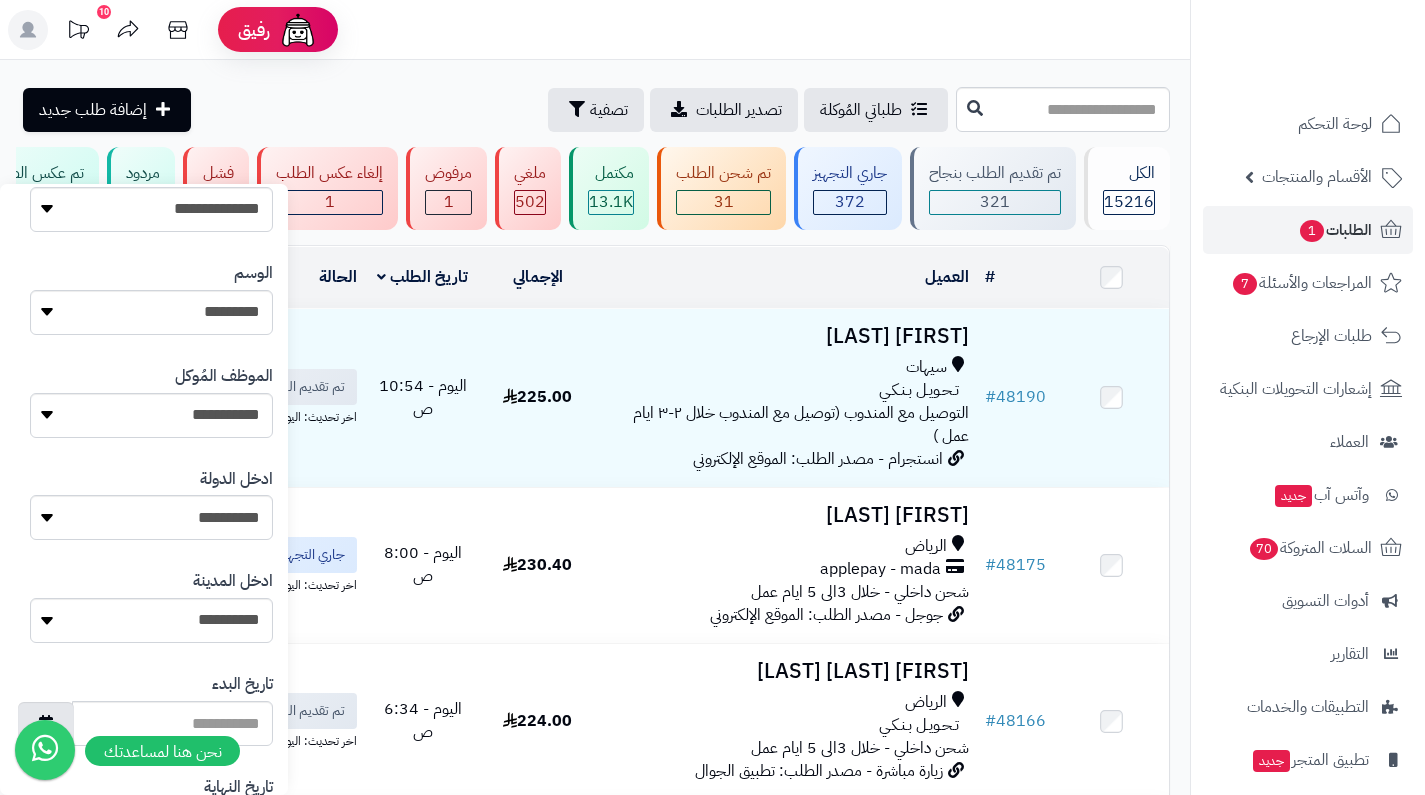 scroll, scrollTop: 1000, scrollLeft: 0, axis: vertical 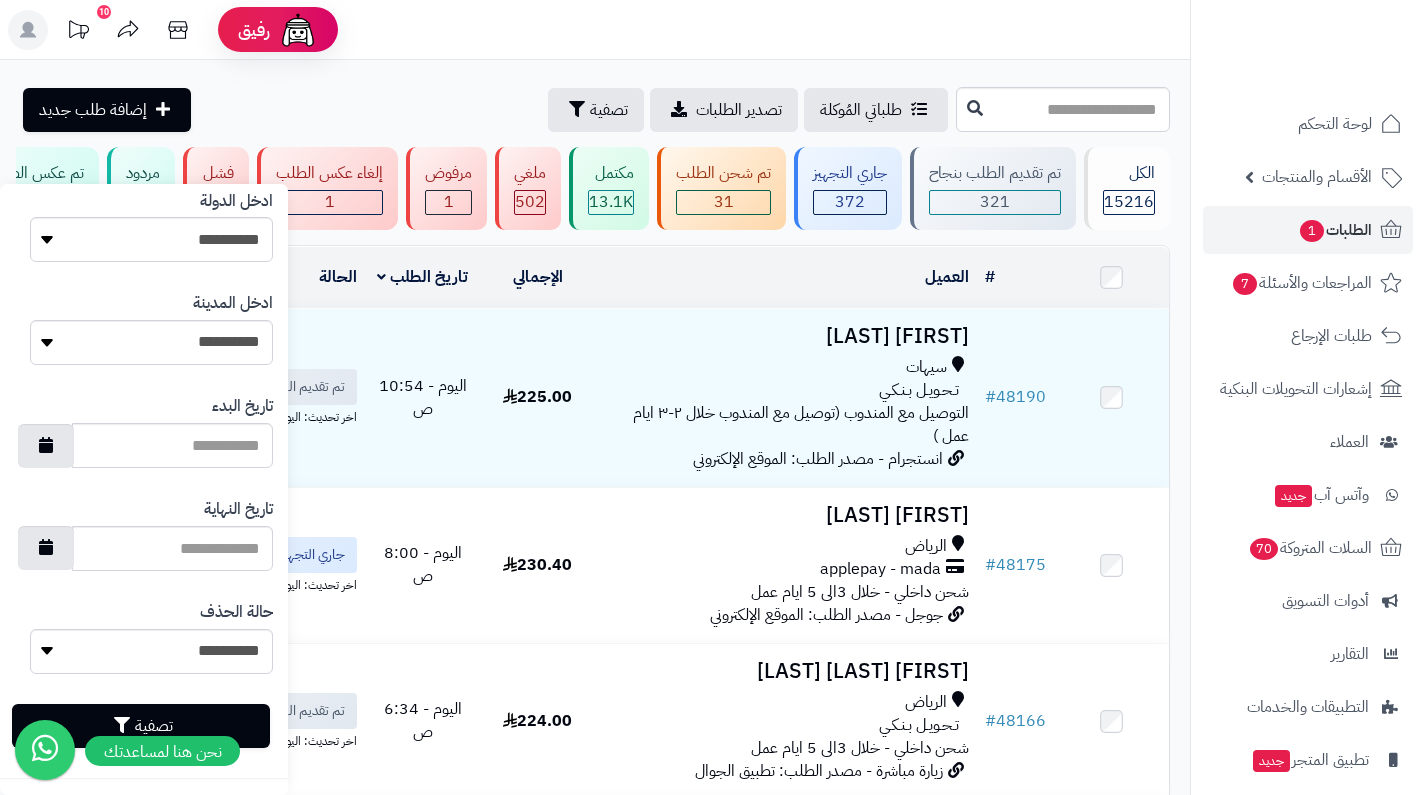 type on "*********" 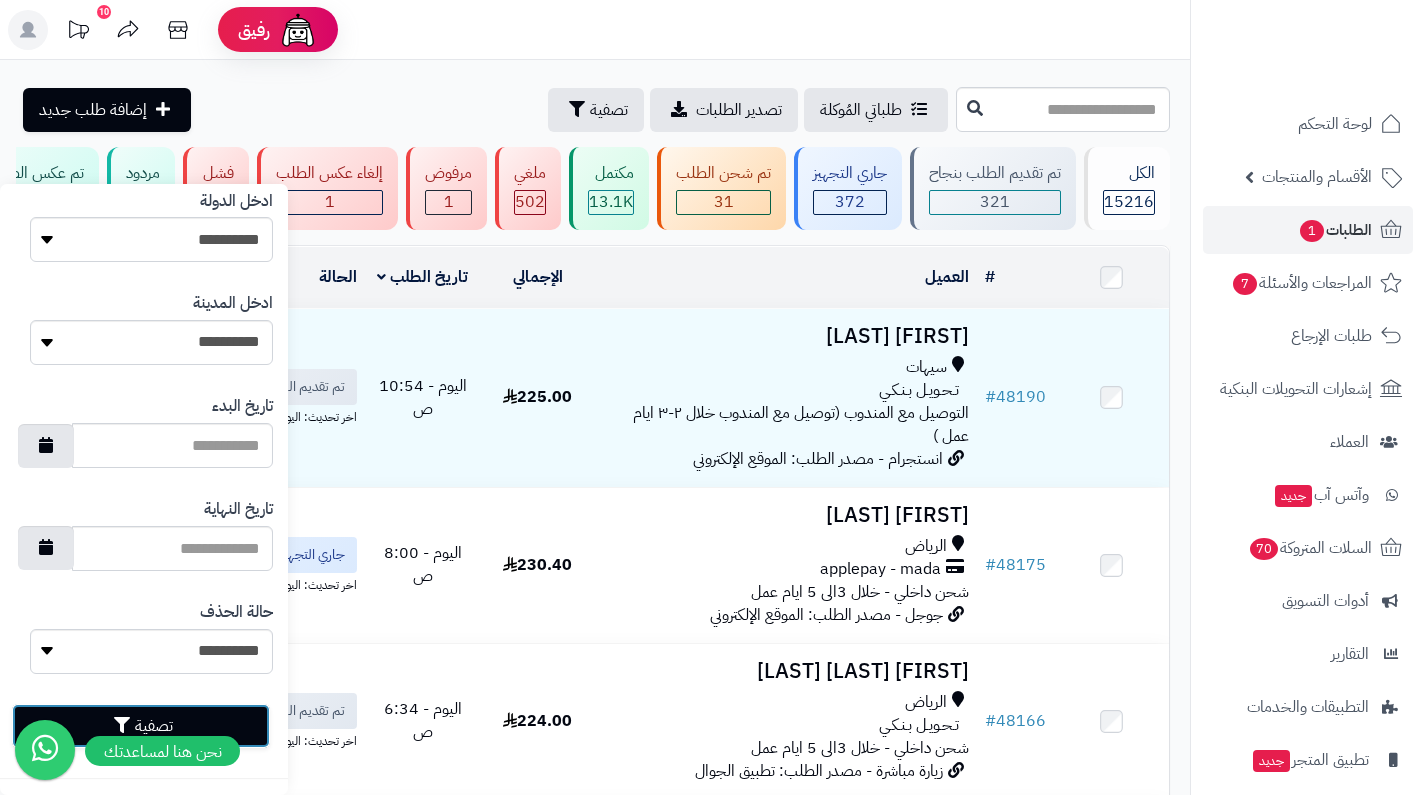 click on "تصفية" at bounding box center (141, 726) 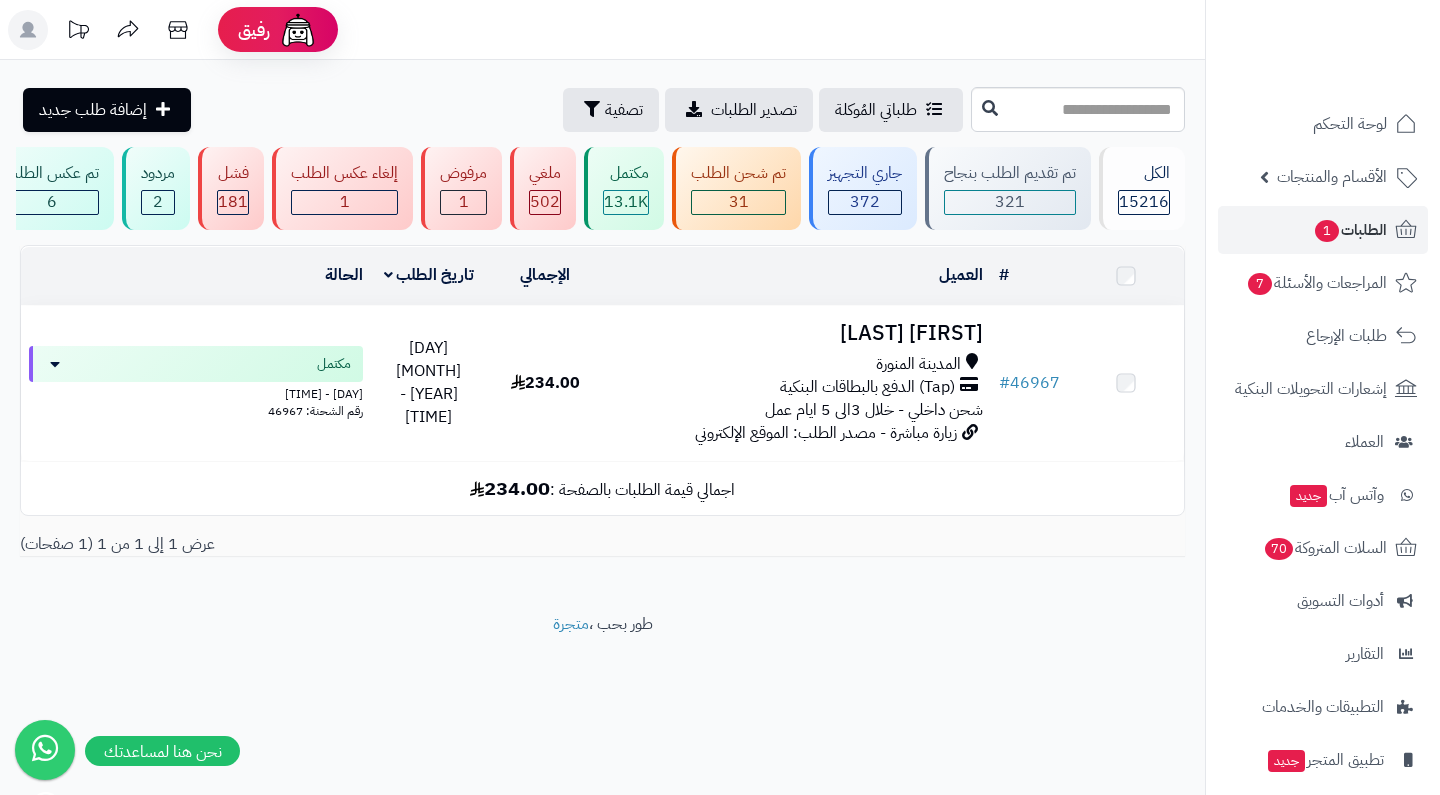 scroll, scrollTop: 0, scrollLeft: 0, axis: both 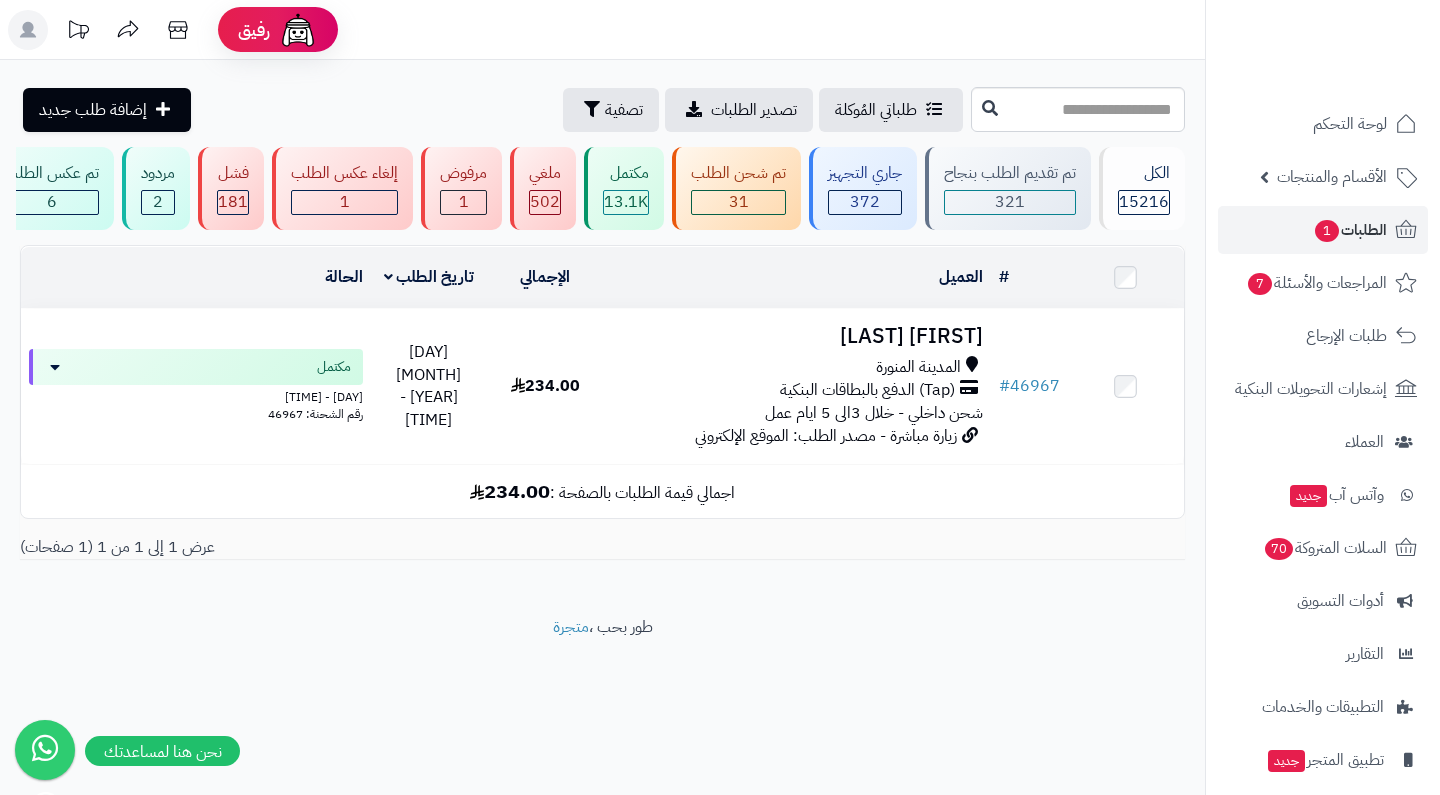 click on "شحن داخلي  - خلال 3الى 5 ايام عمل" at bounding box center [874, 413] 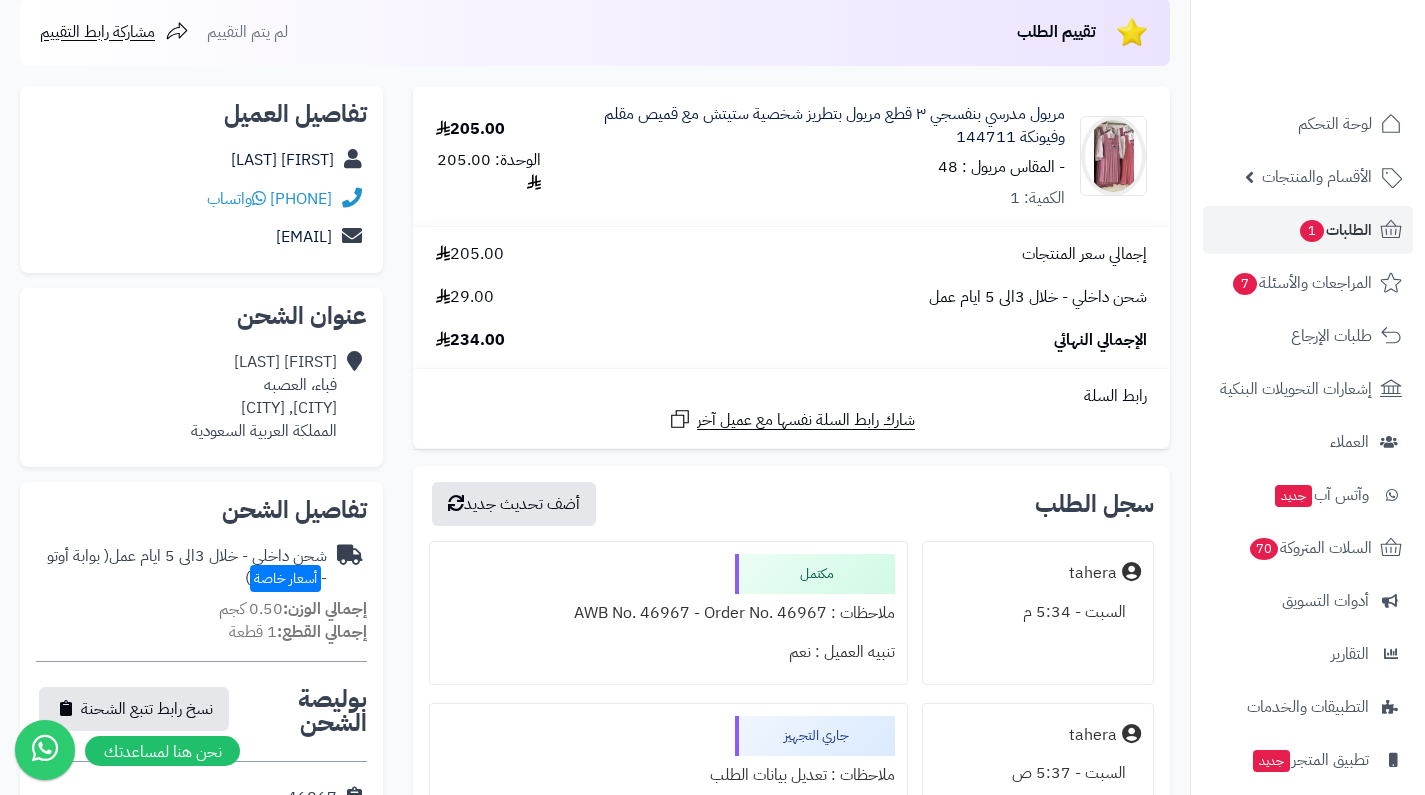 scroll, scrollTop: 0, scrollLeft: 0, axis: both 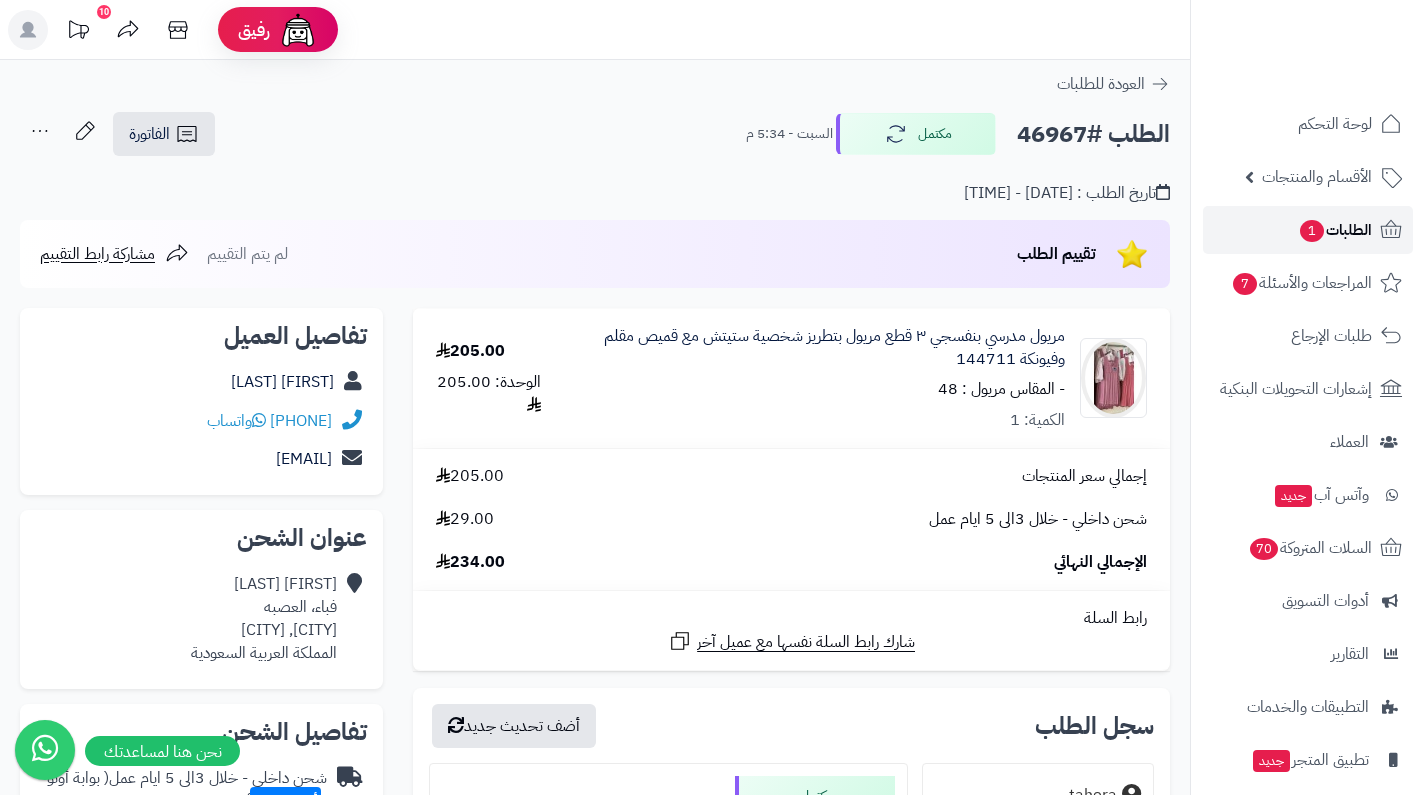 click on "1" at bounding box center (1312, 231) 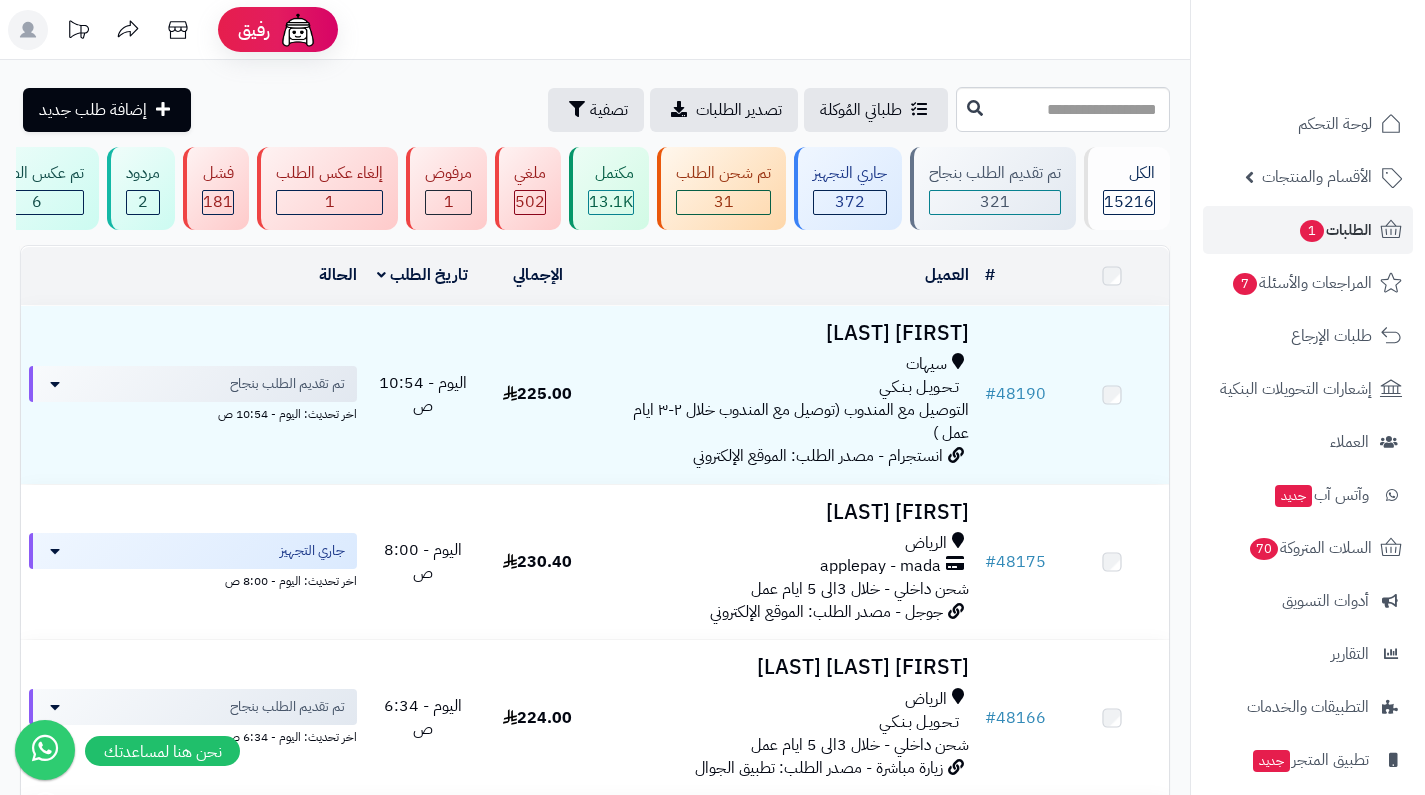 scroll, scrollTop: 0, scrollLeft: 0, axis: both 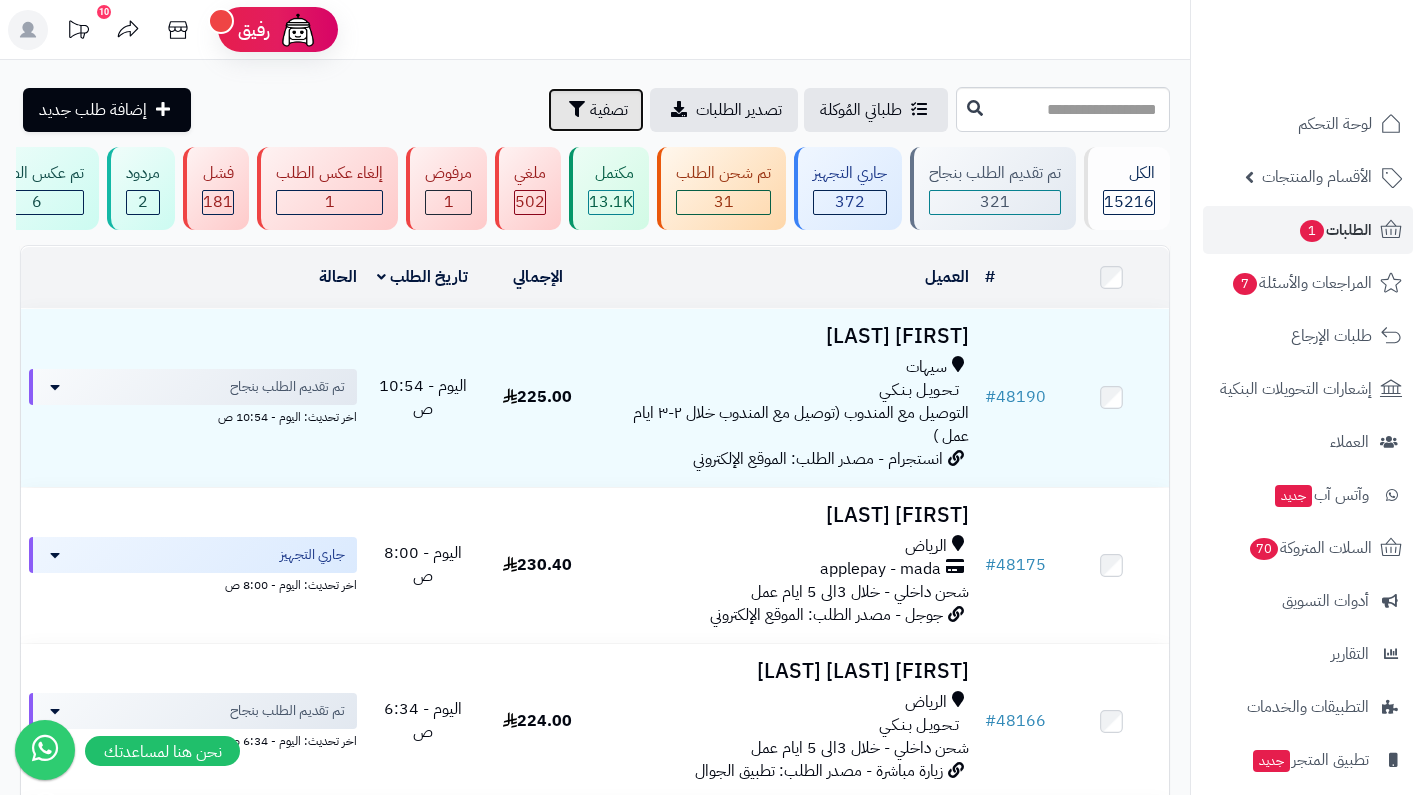 click at bounding box center (577, 109) 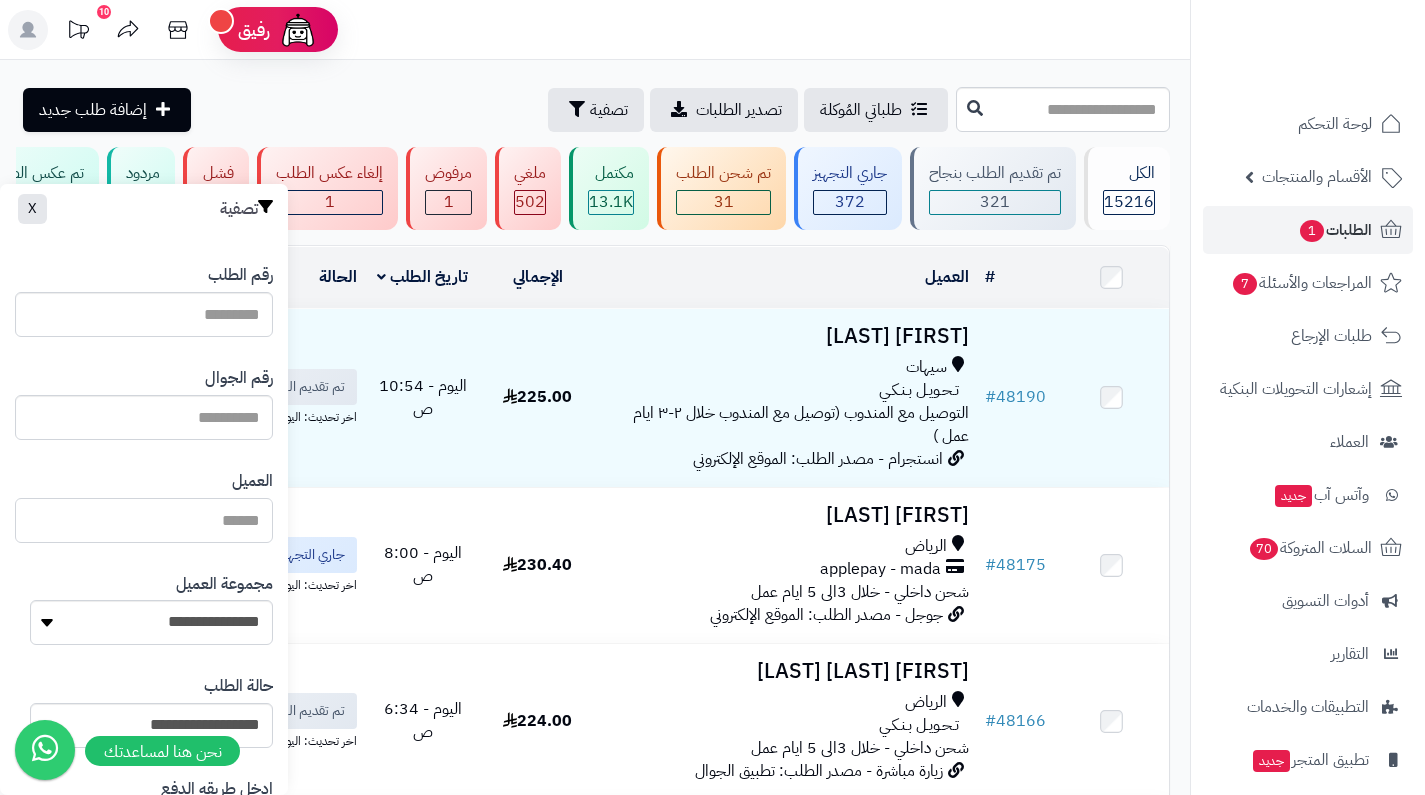 click on "العميل" at bounding box center (144, 520) 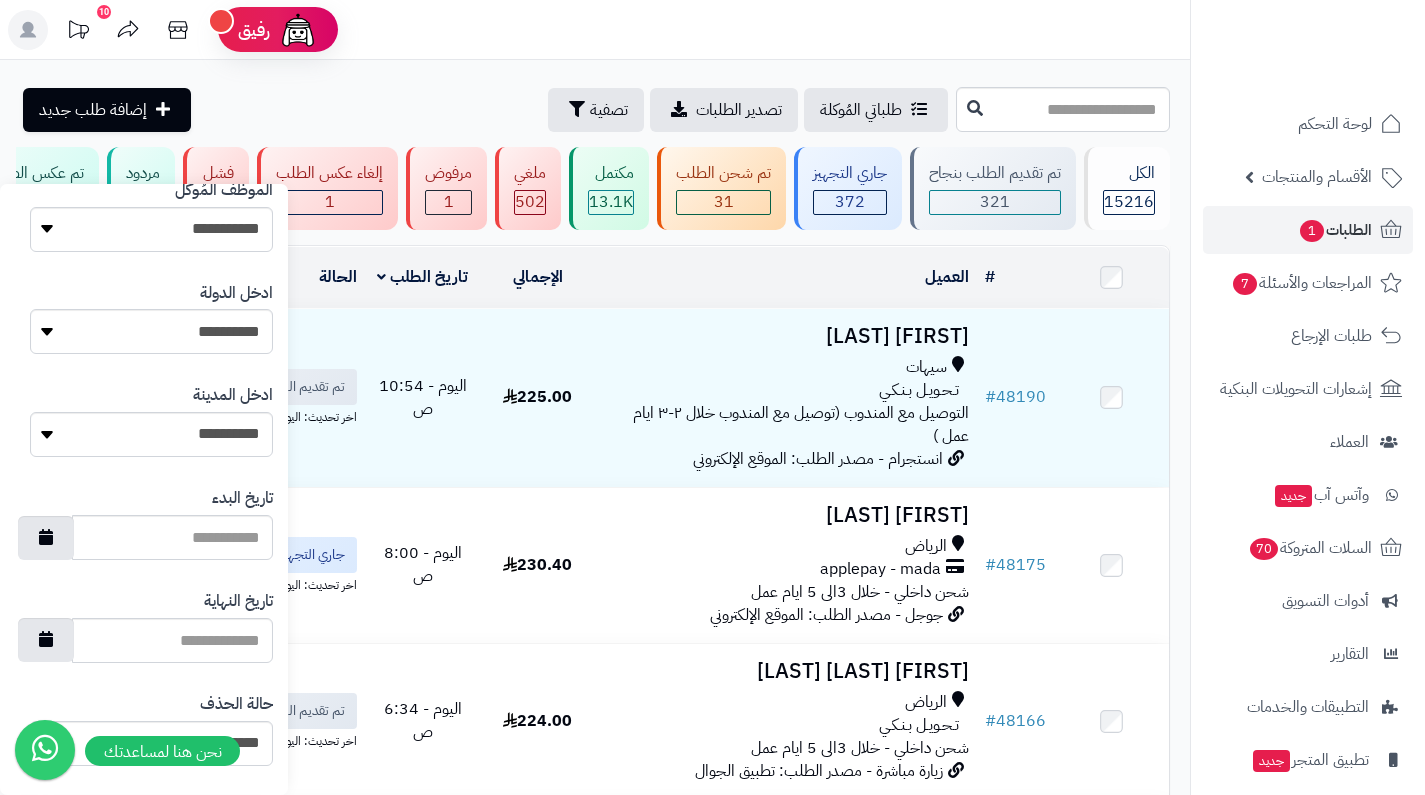 scroll, scrollTop: 1000, scrollLeft: 0, axis: vertical 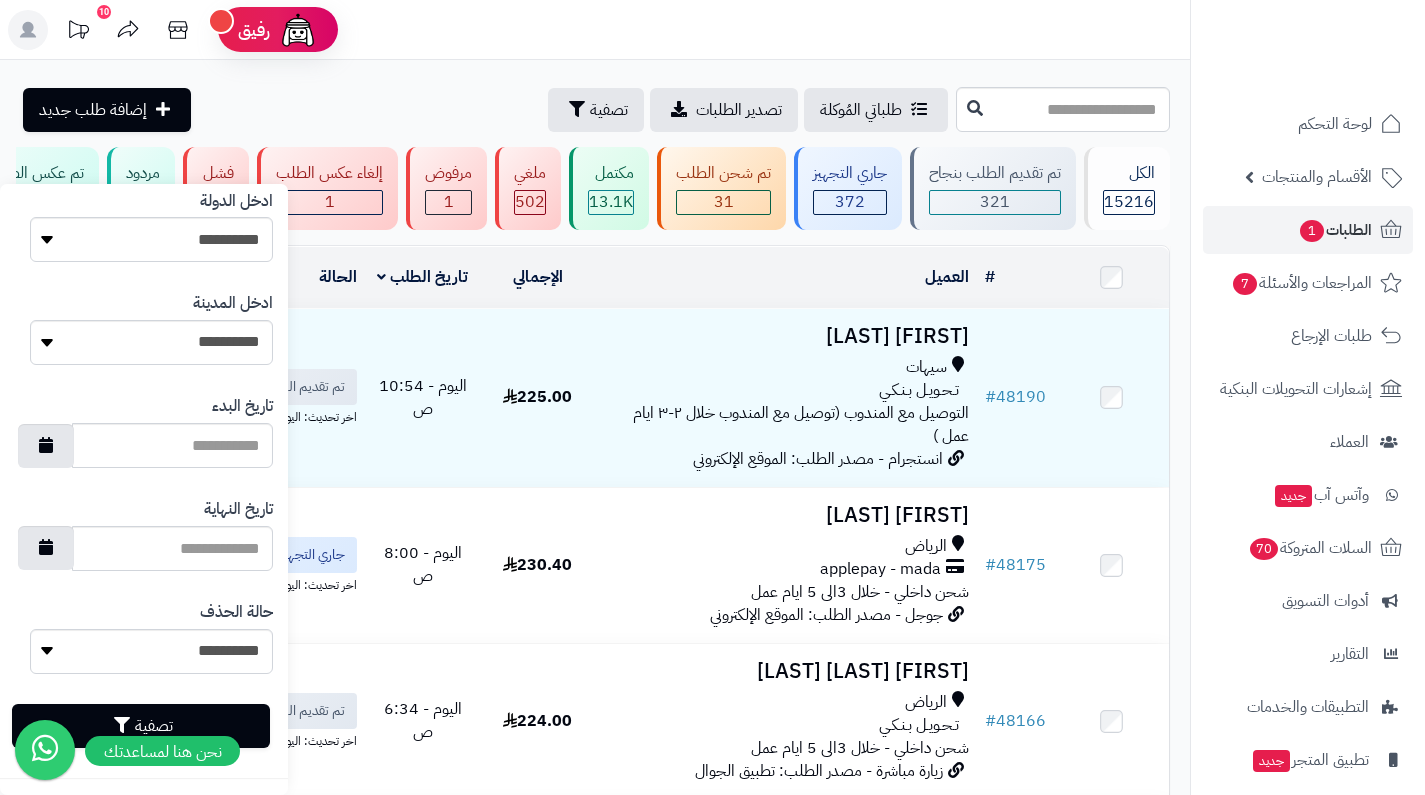 type on "***" 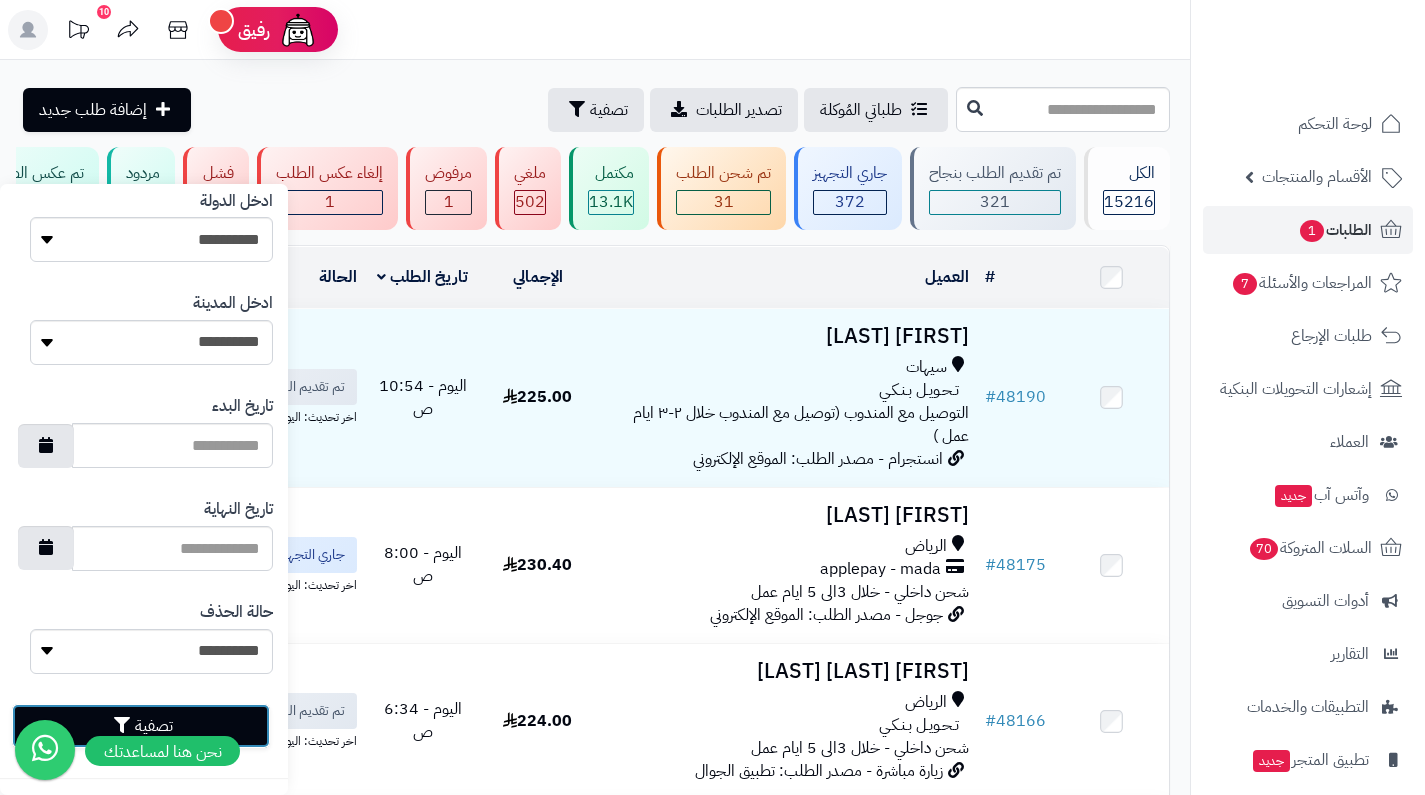 click on "تصفية" at bounding box center [141, 726] 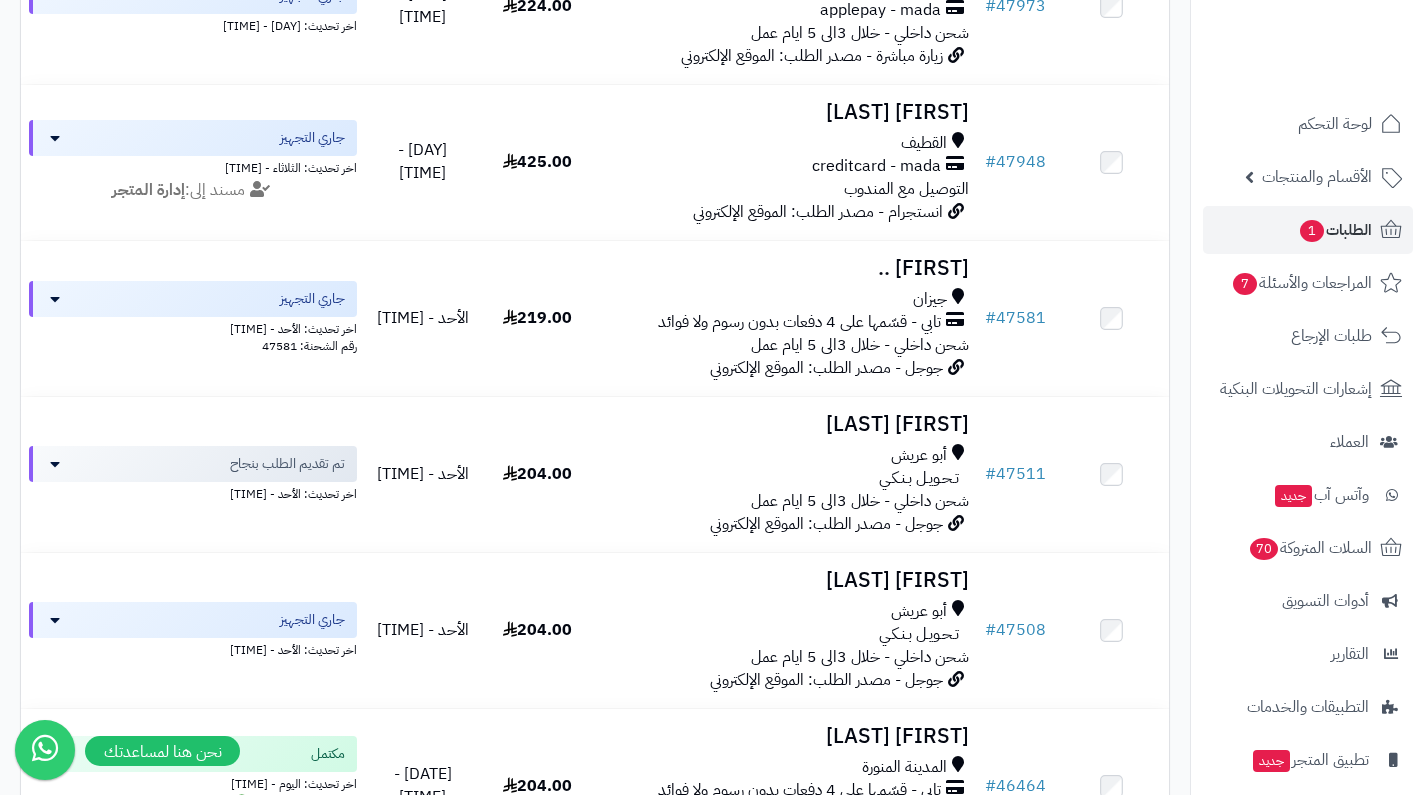 scroll, scrollTop: 545, scrollLeft: 0, axis: vertical 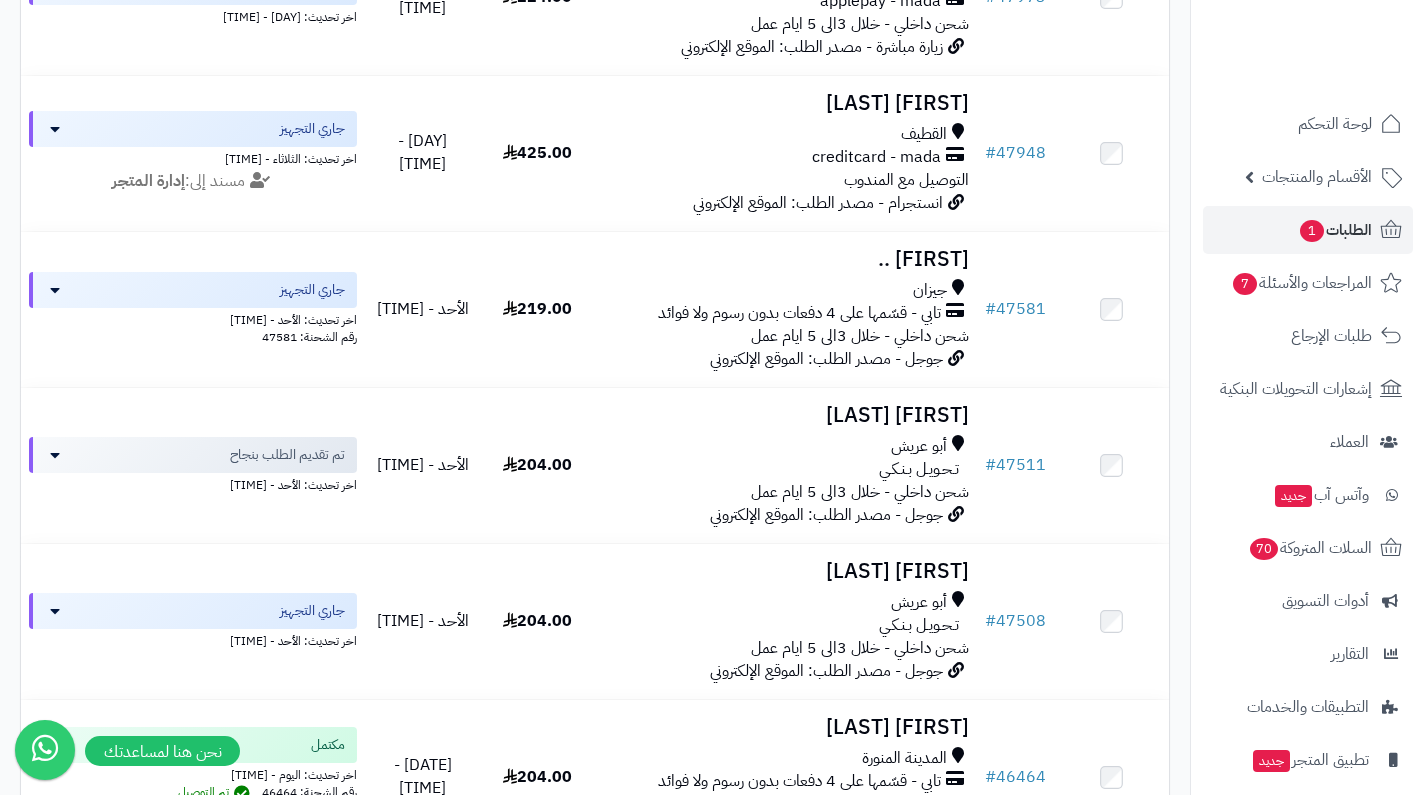 click on "شحن داخلي  - خلال 3الى 5 ايام عمل" at bounding box center [860, 492] 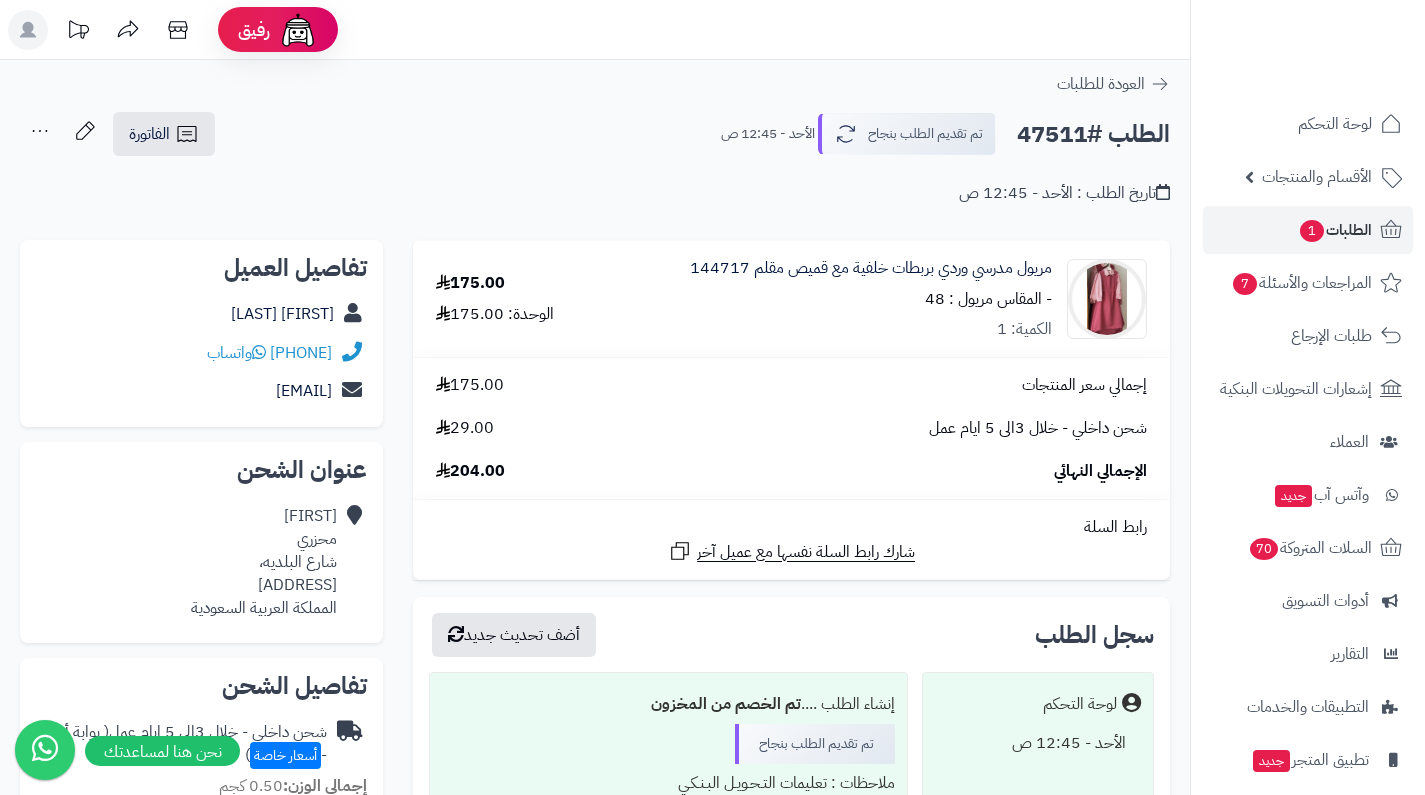 scroll, scrollTop: 0, scrollLeft: 0, axis: both 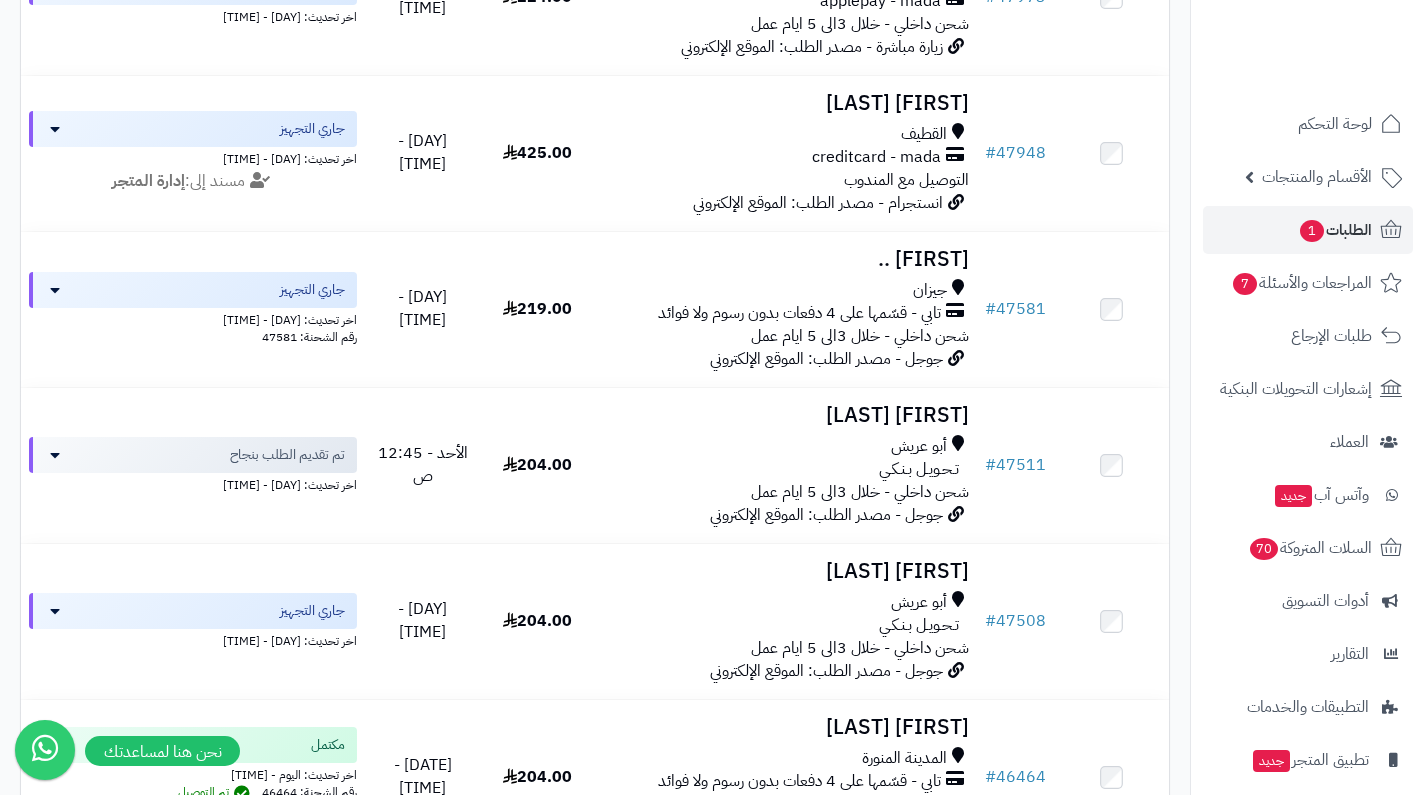 click on "تـحـويـل بـنـكـي" at bounding box center (919, 625) 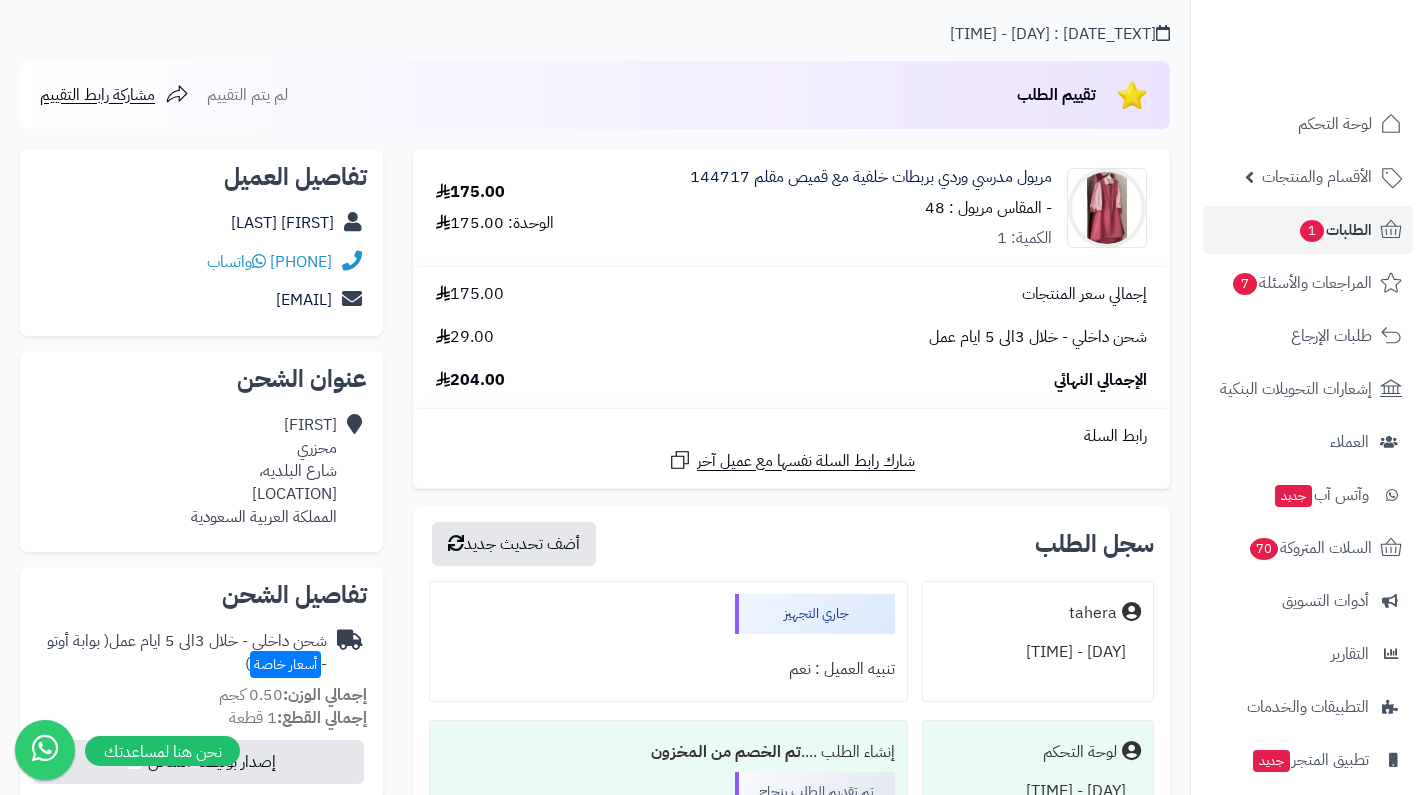 scroll, scrollTop: 0, scrollLeft: 0, axis: both 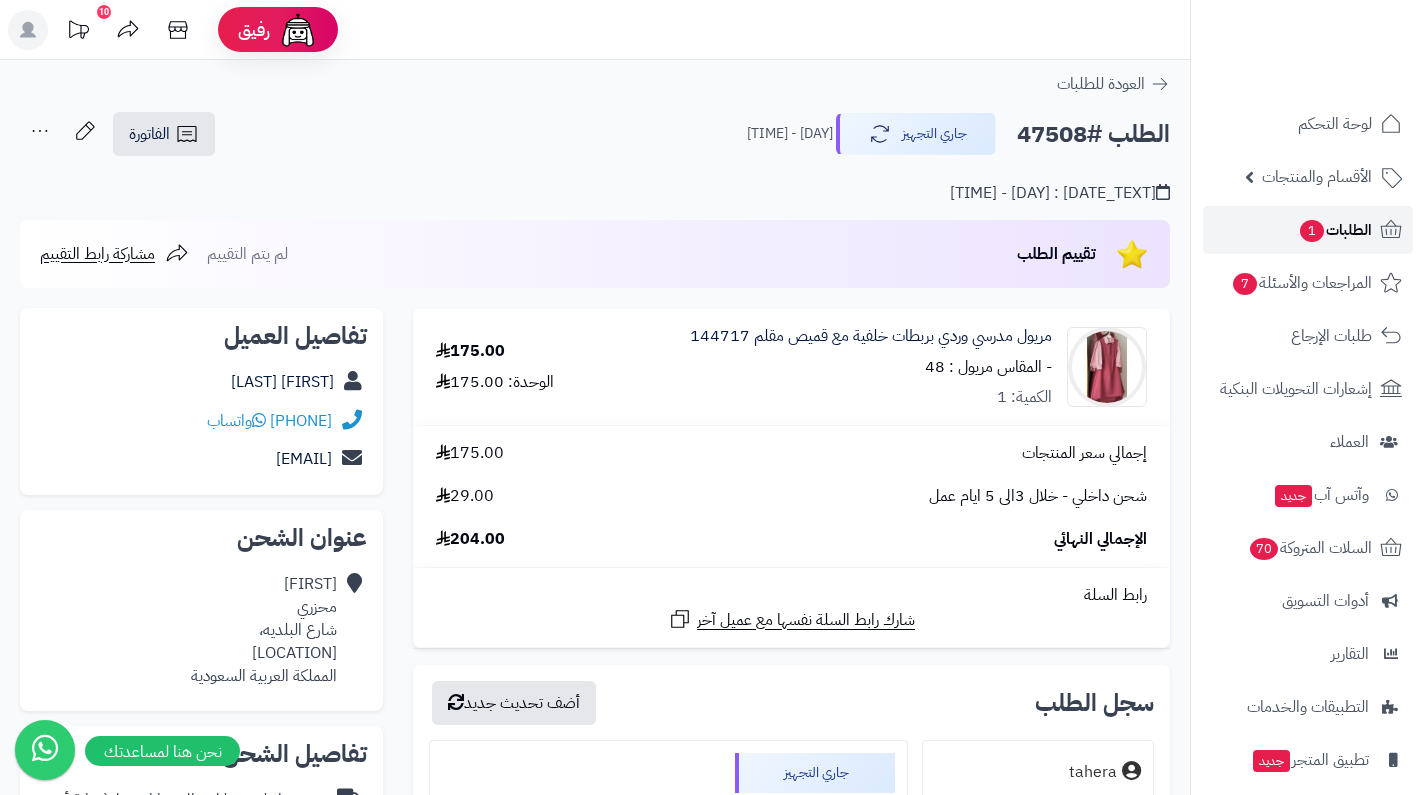 click on "الطلبات  1" at bounding box center [1335, 230] 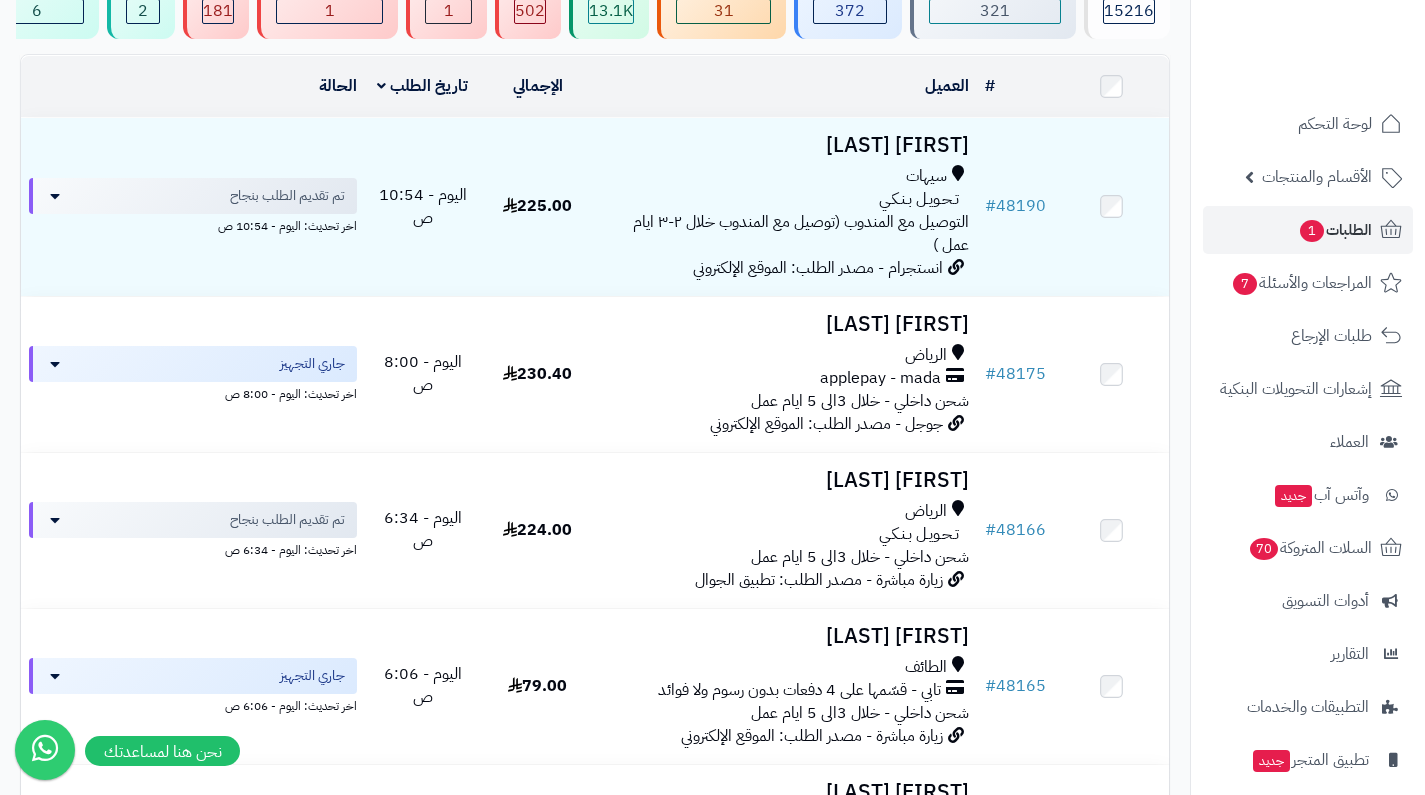 scroll, scrollTop: 197, scrollLeft: 0, axis: vertical 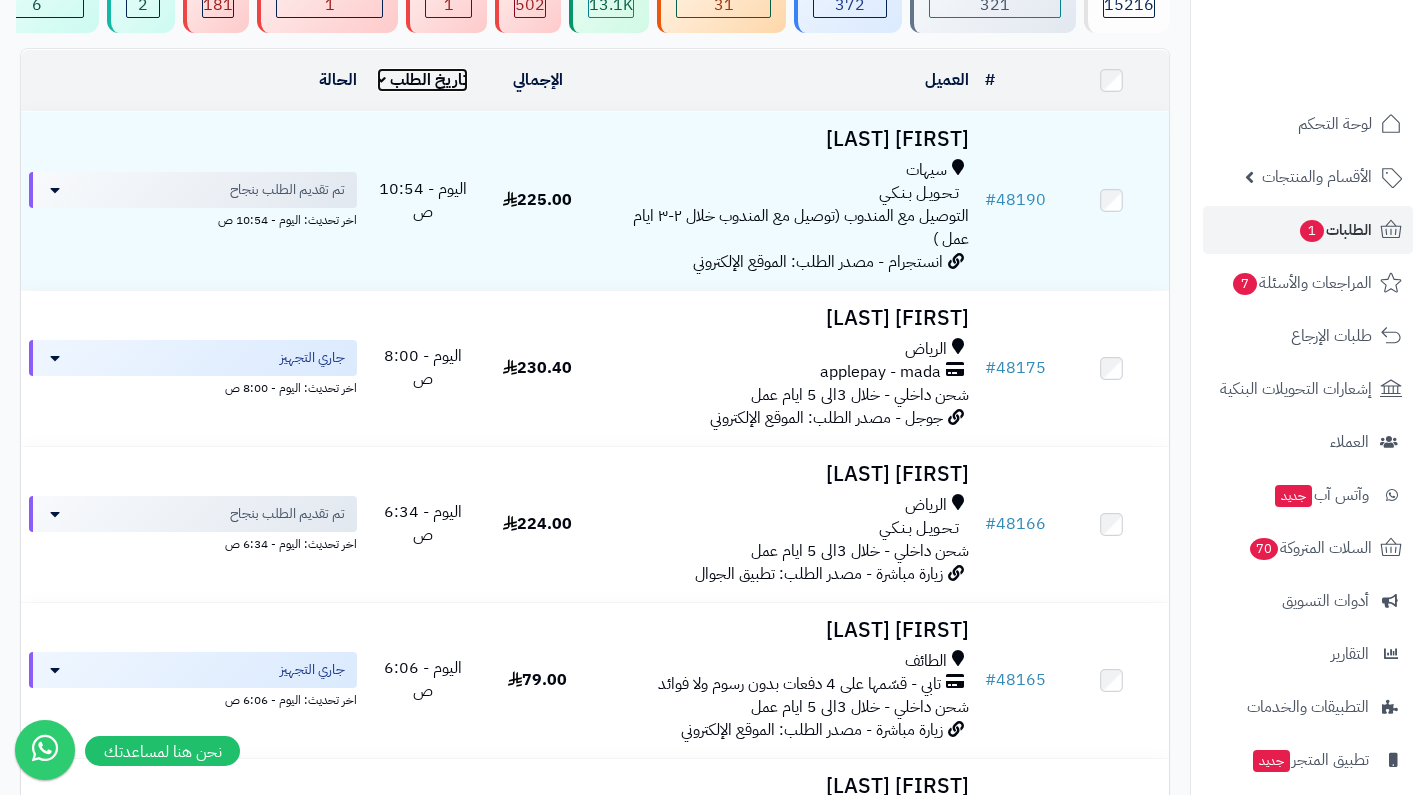 click on "تاريخ الطلب" at bounding box center [422, 80] 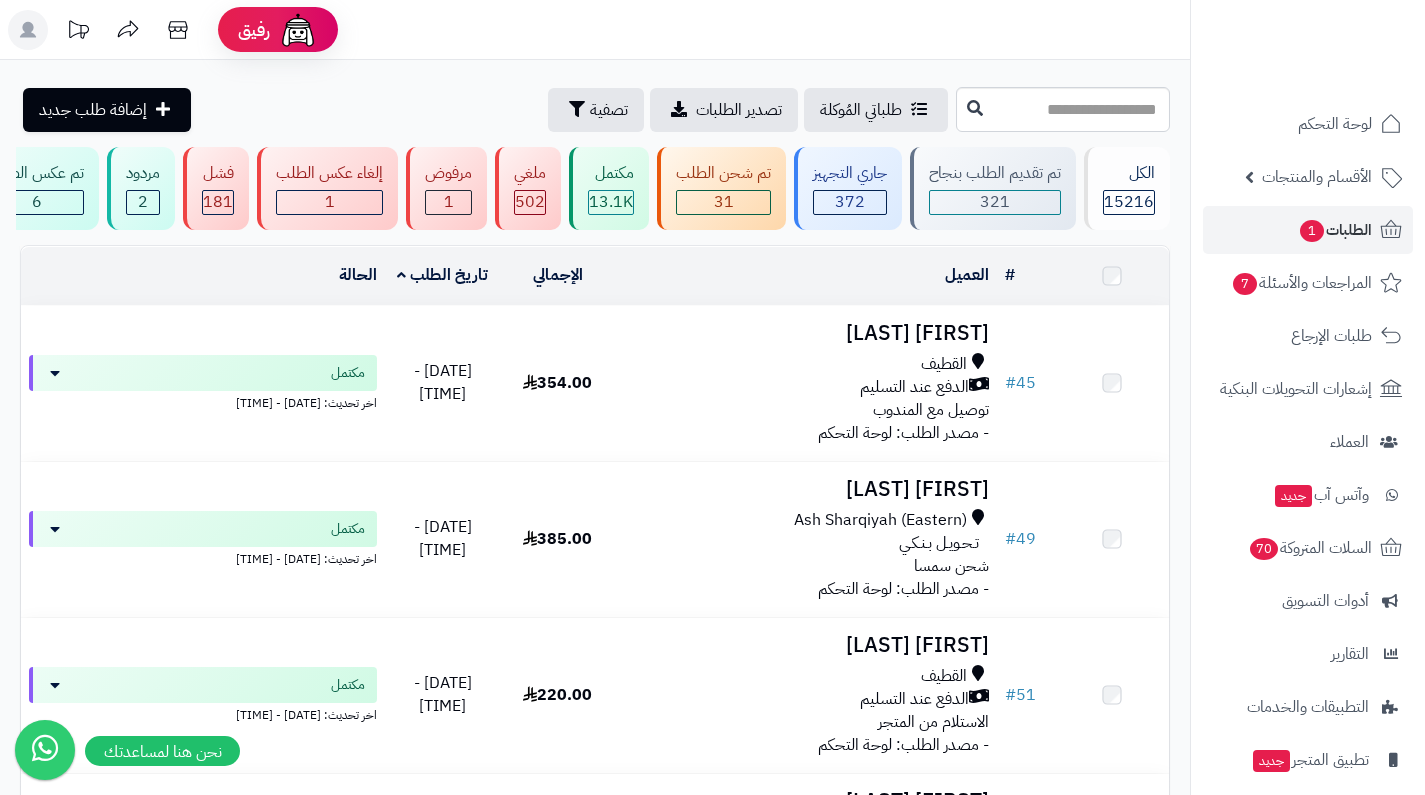 scroll, scrollTop: 0, scrollLeft: 0, axis: both 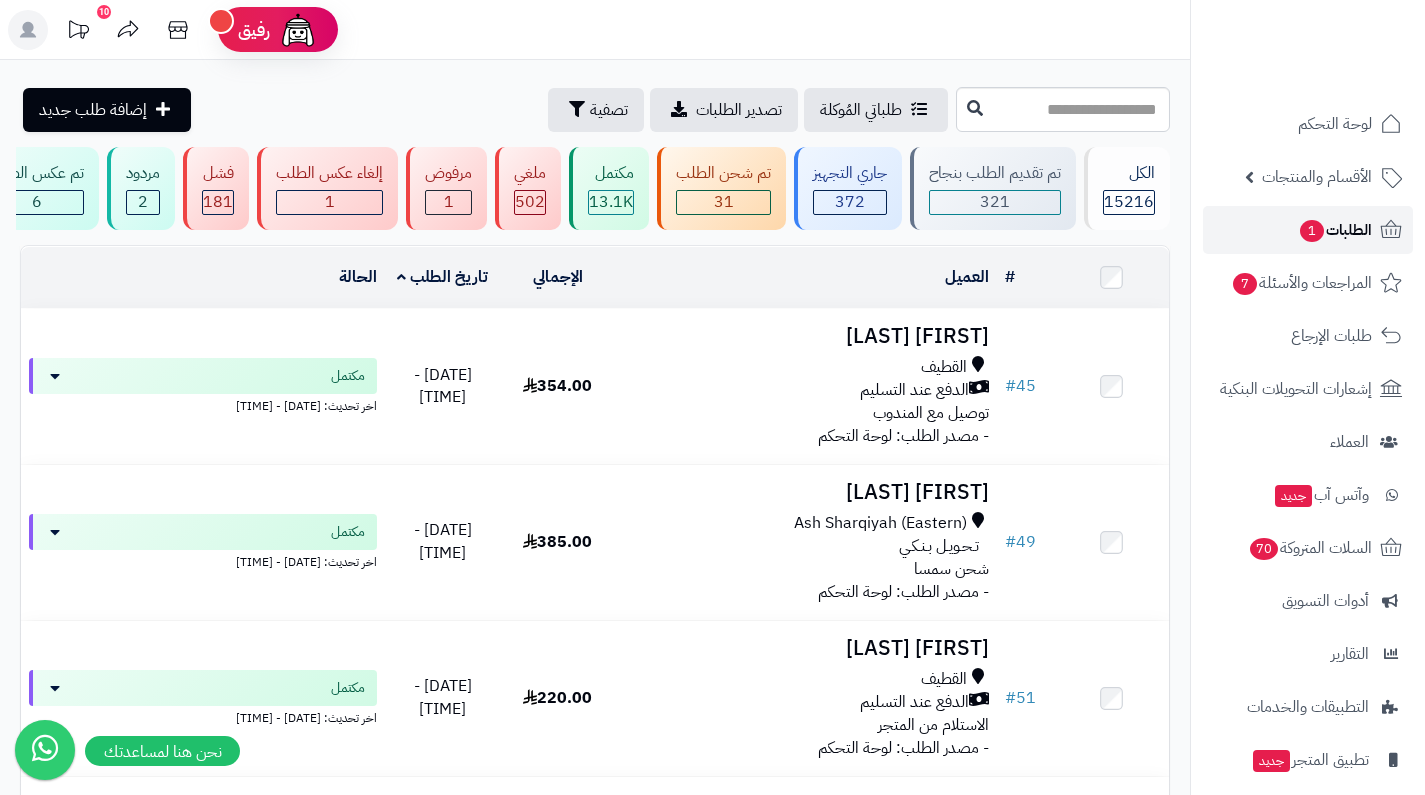 click on "الطلبات  1" at bounding box center [1335, 230] 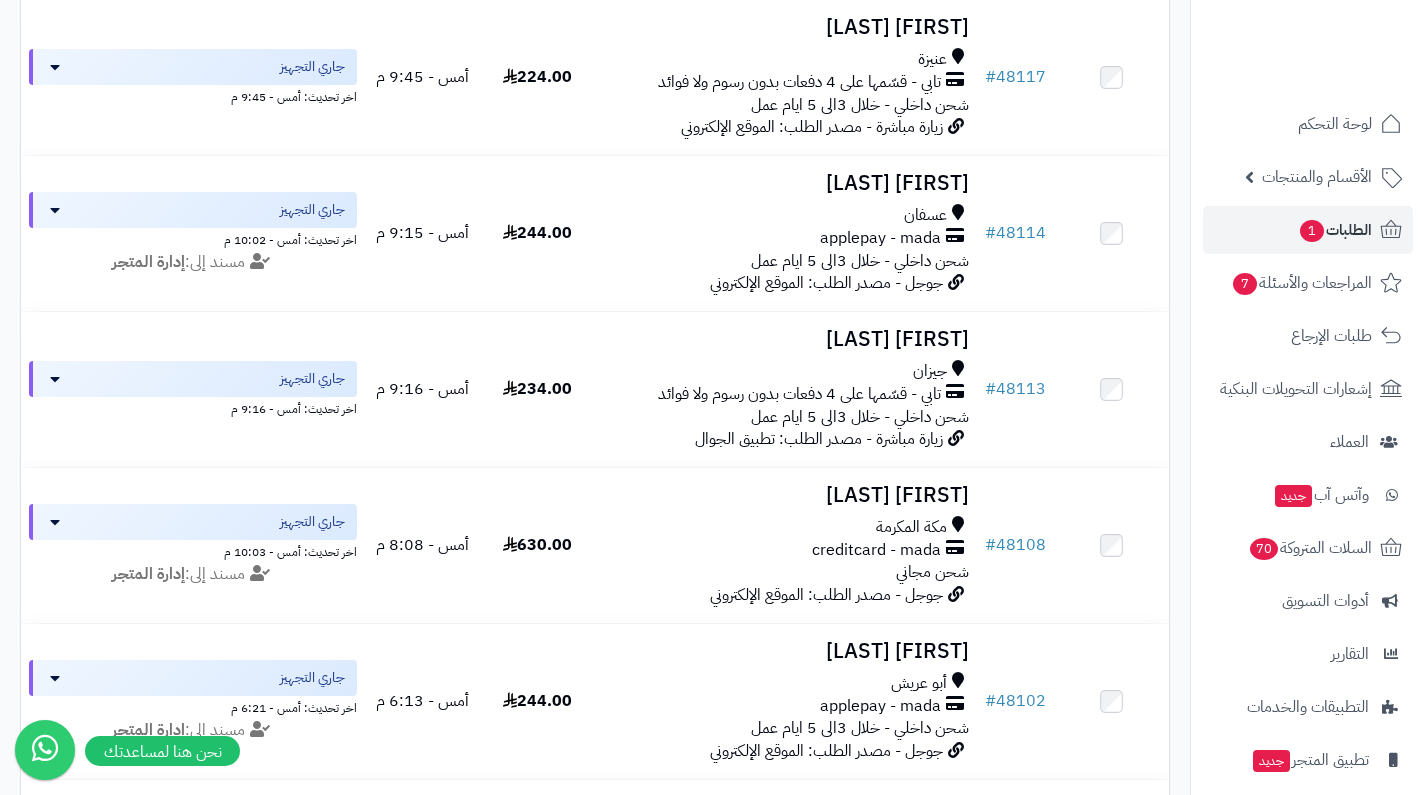 scroll, scrollTop: 2966, scrollLeft: 0, axis: vertical 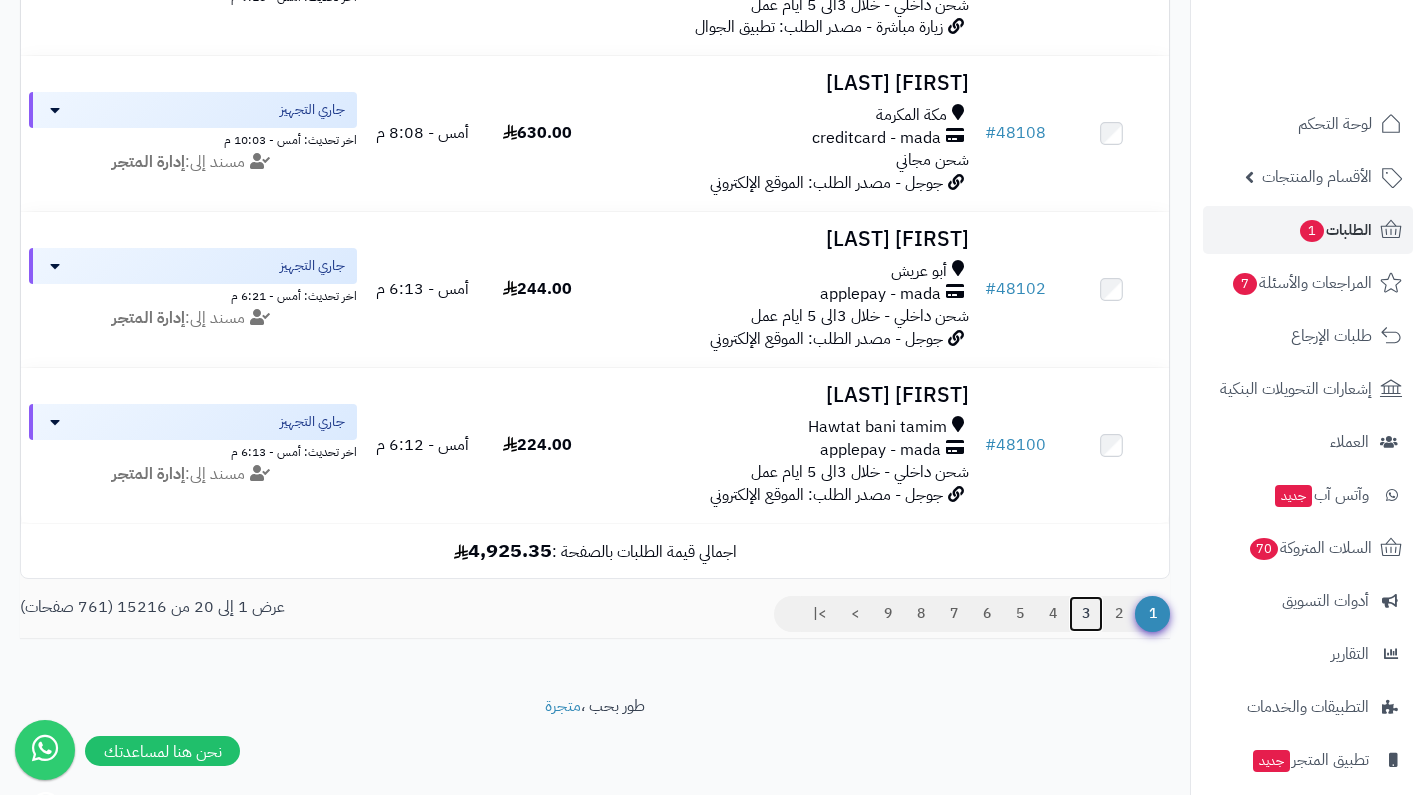 click on "3" at bounding box center (1086, 614) 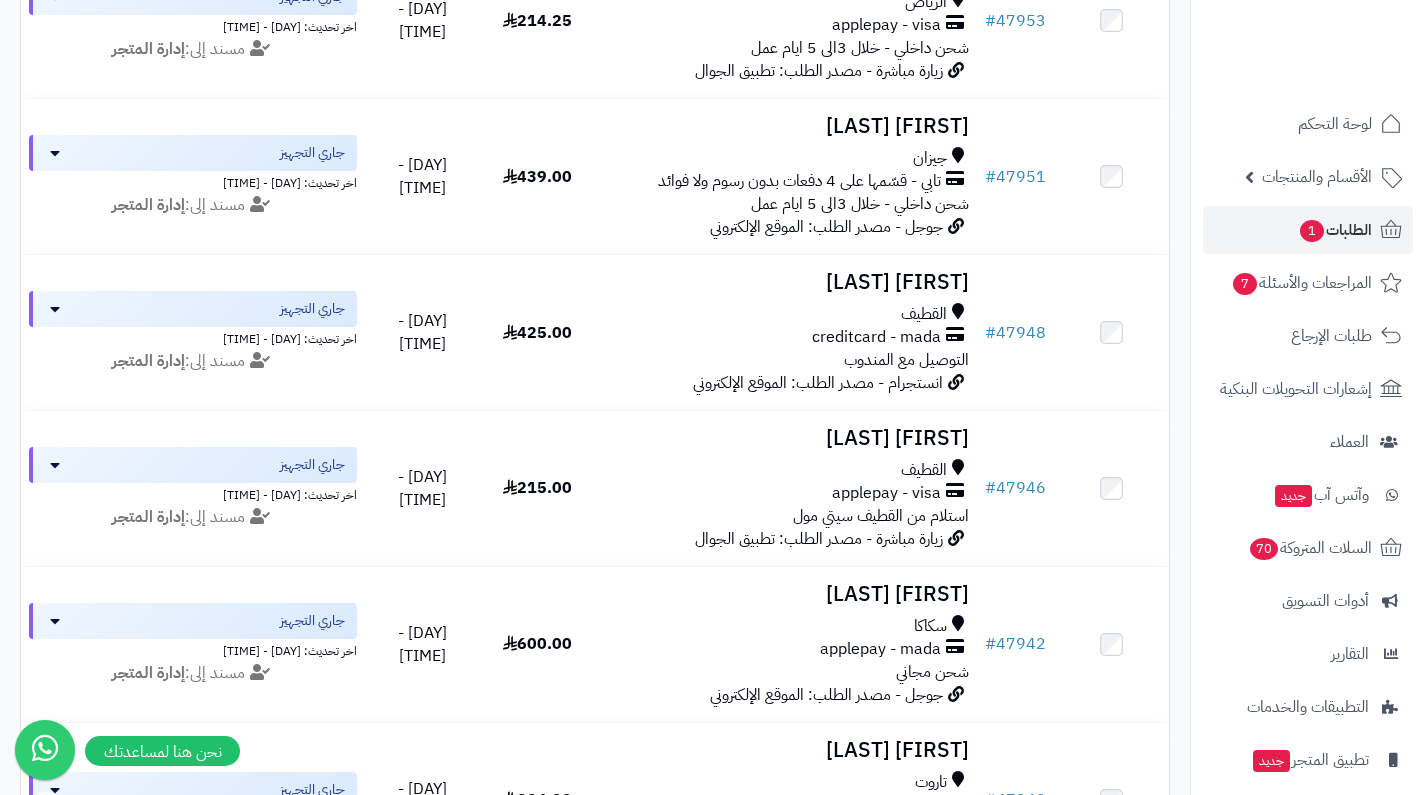 scroll, scrollTop: 2943, scrollLeft: 0, axis: vertical 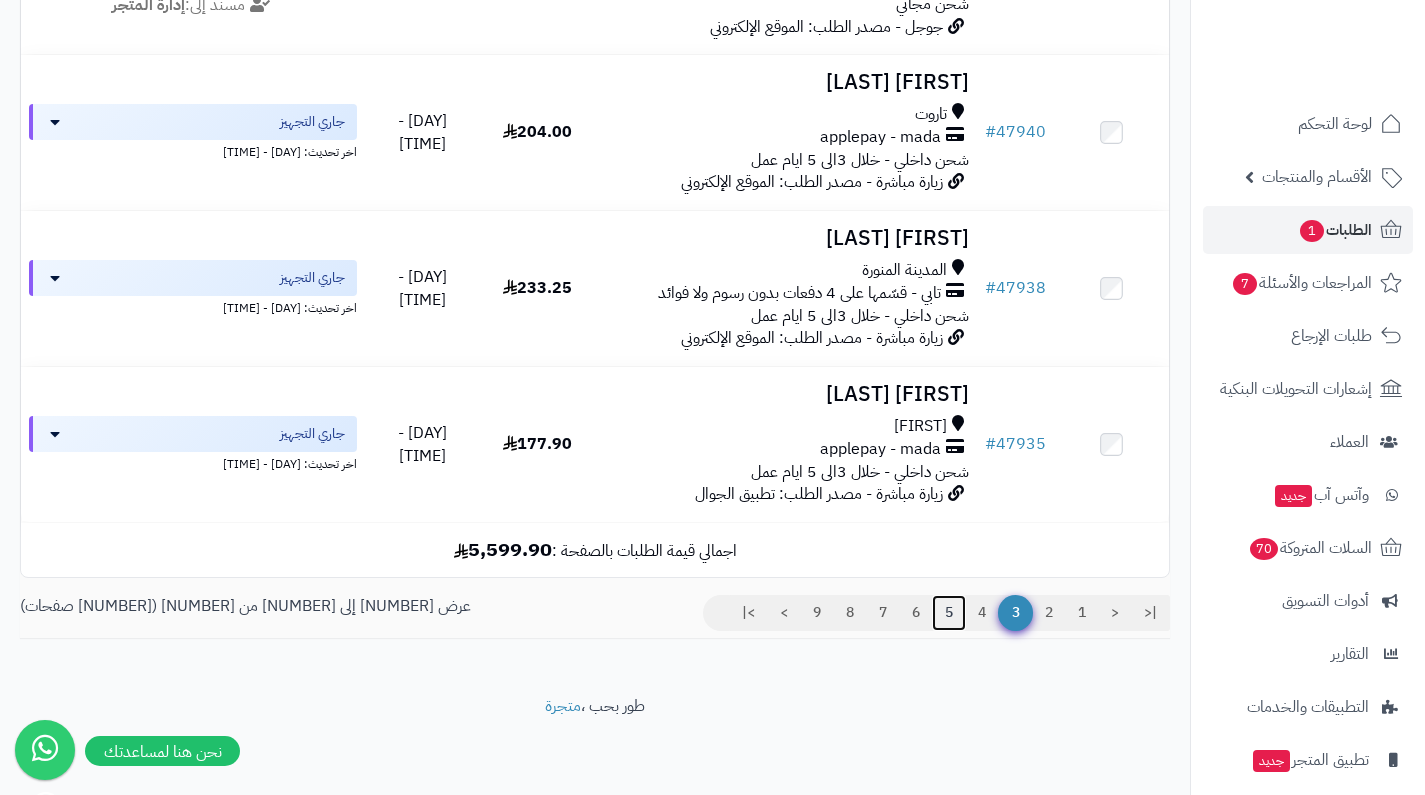 click on "5" at bounding box center [949, 613] 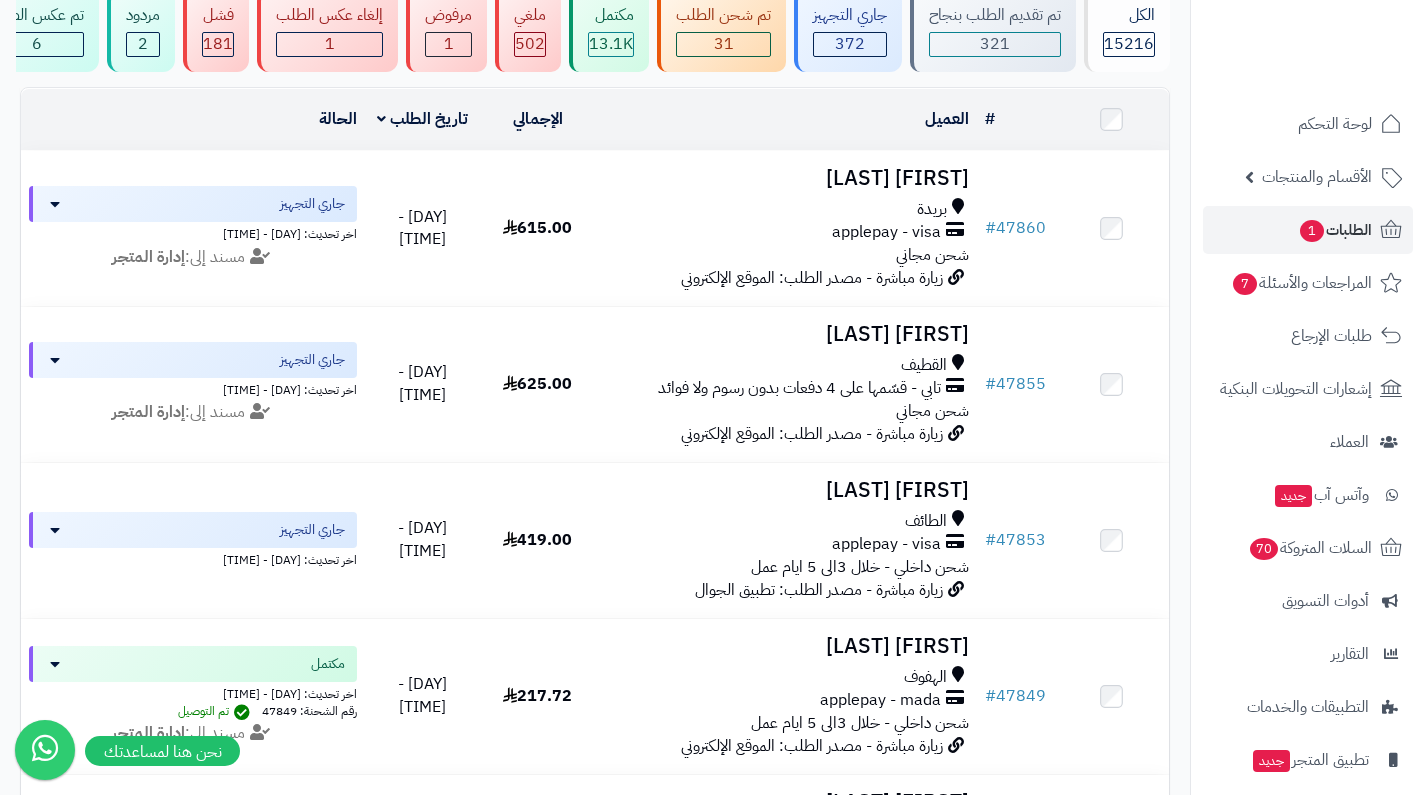 scroll, scrollTop: 157, scrollLeft: 0, axis: vertical 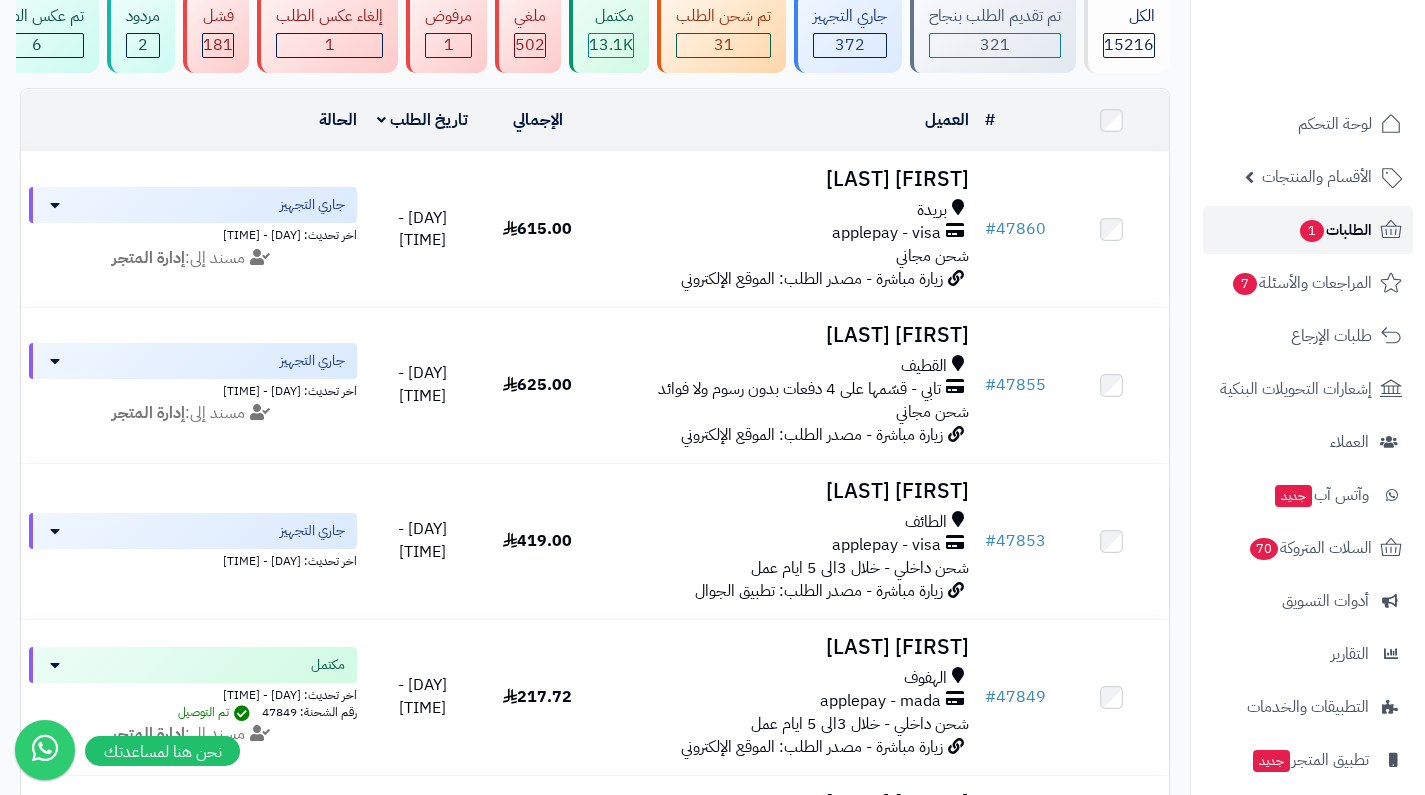 click on "الطلبات  1" at bounding box center [1335, 230] 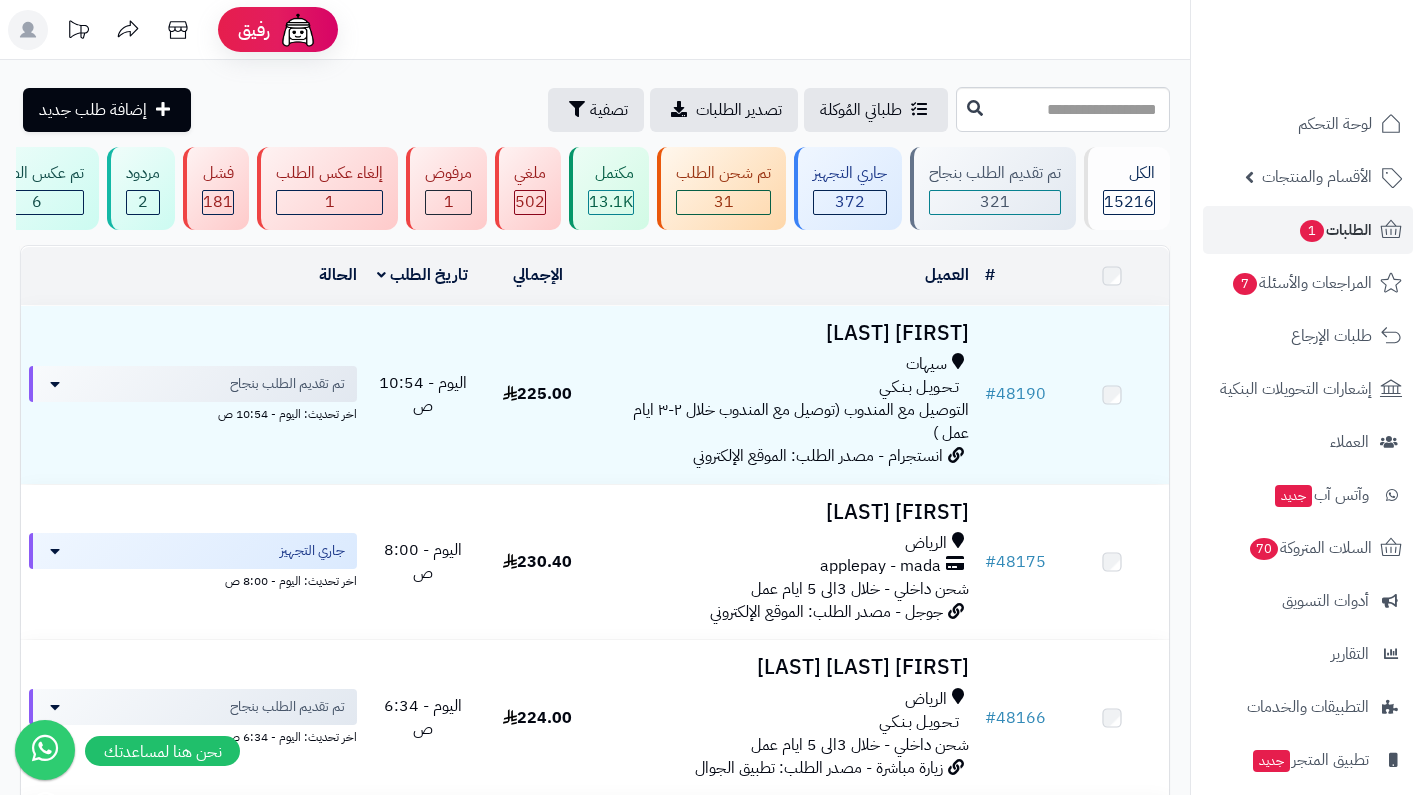 scroll, scrollTop: 0, scrollLeft: 0, axis: both 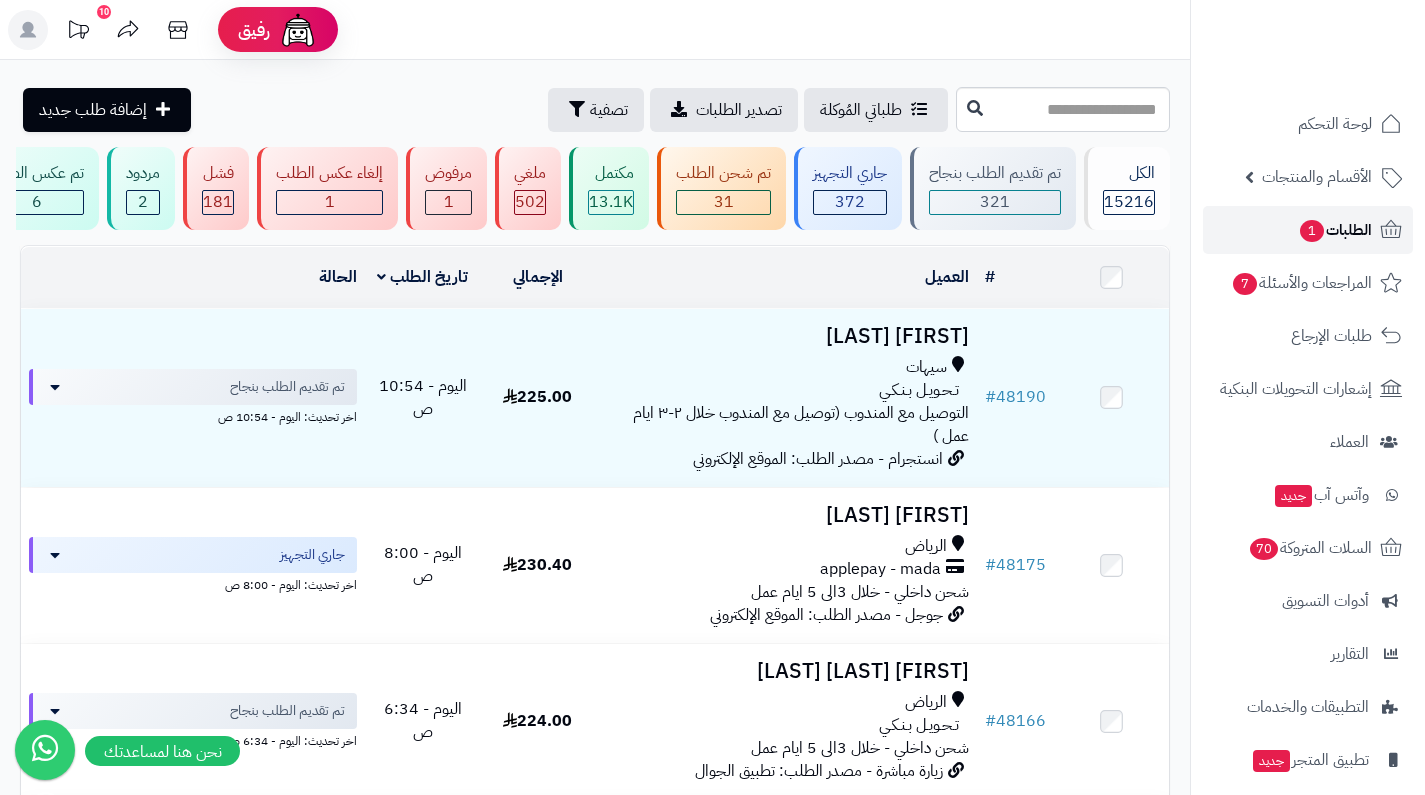 click on "الطلبات  1" at bounding box center [1335, 230] 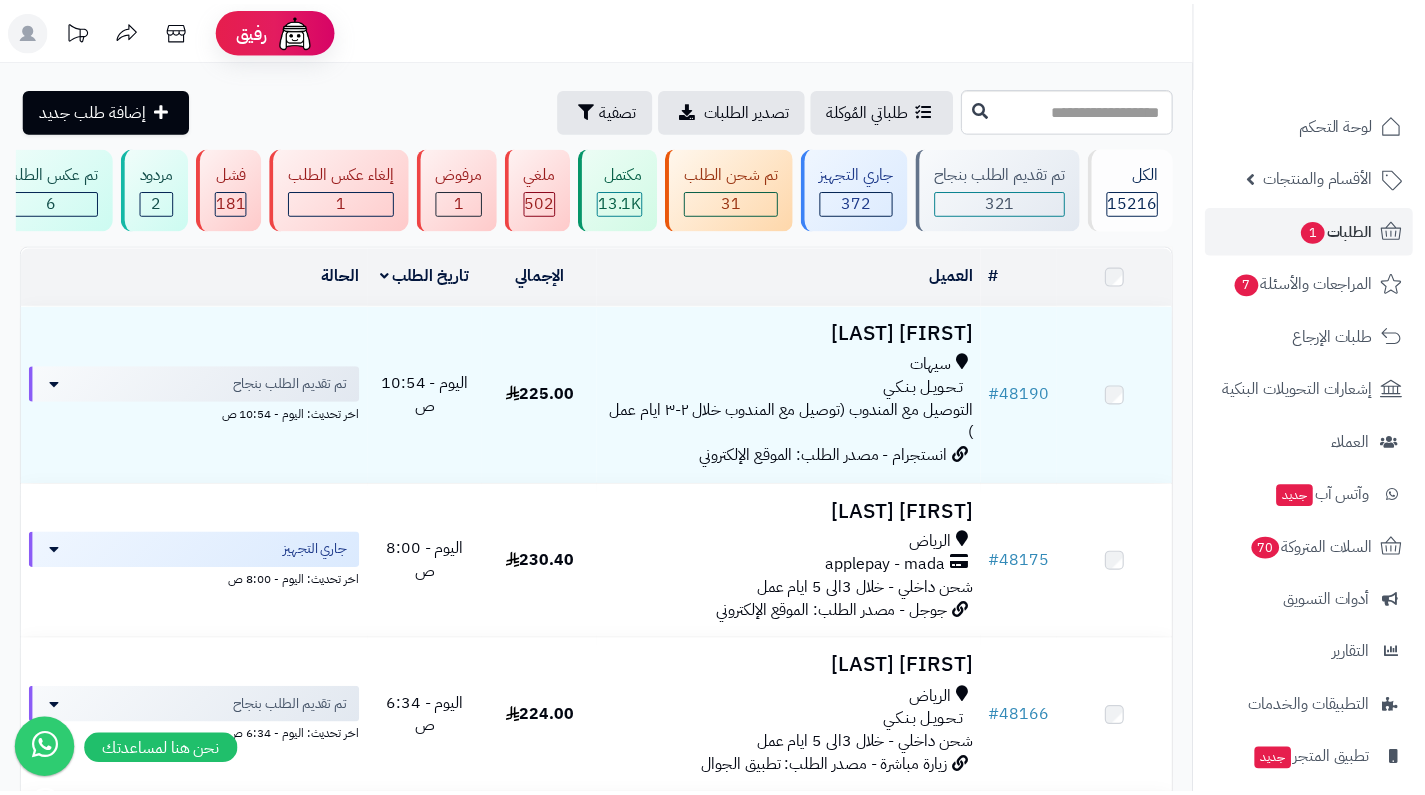 scroll, scrollTop: 0, scrollLeft: 0, axis: both 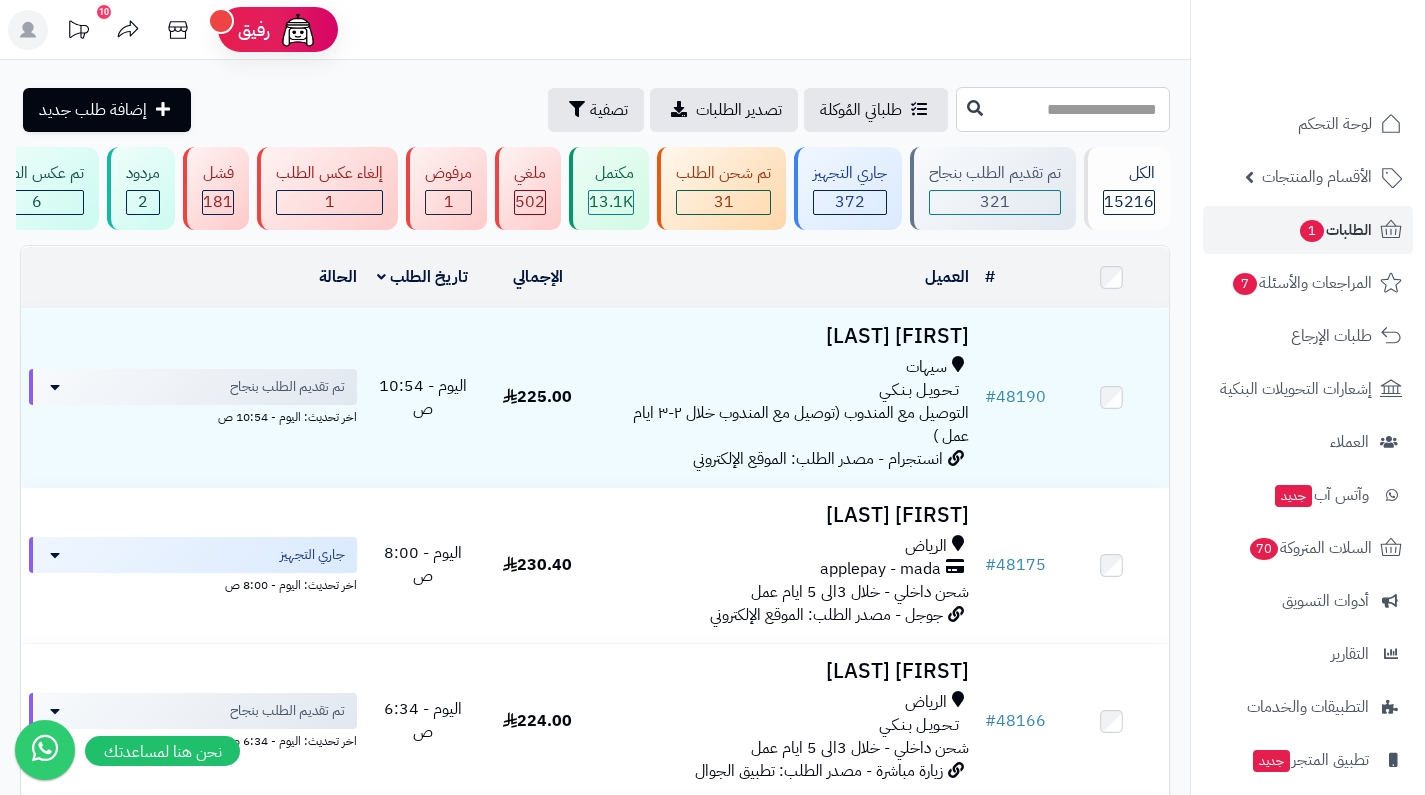click at bounding box center [1063, 109] 